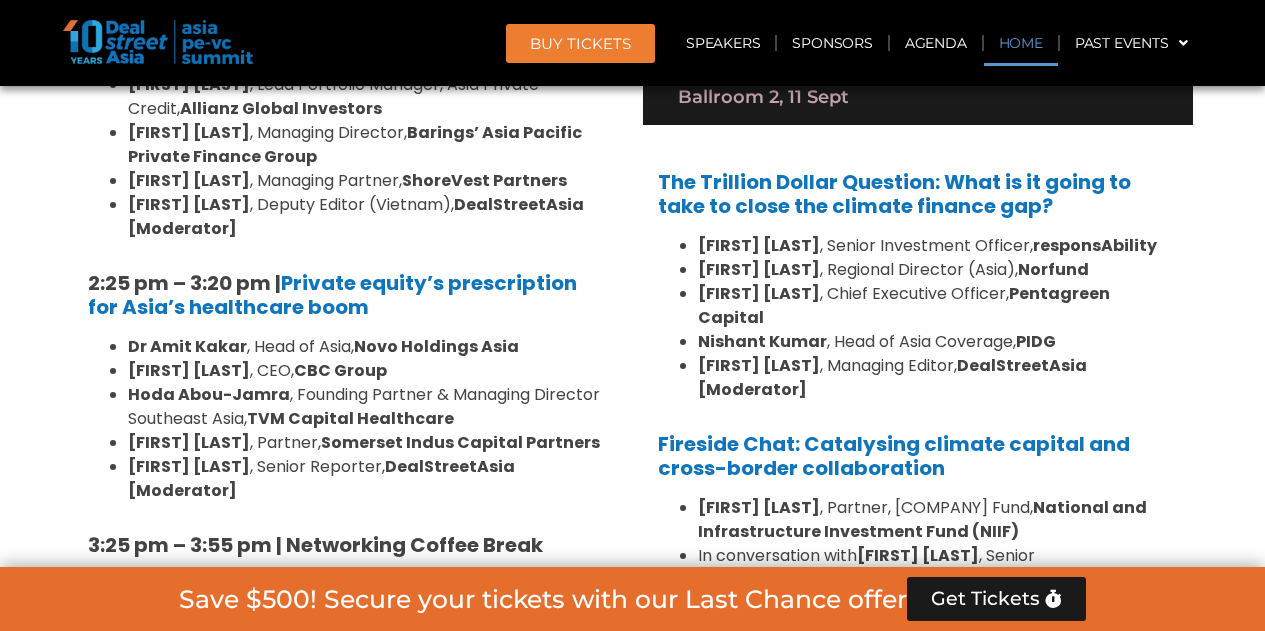scroll, scrollTop: 15927, scrollLeft: 0, axis: vertical 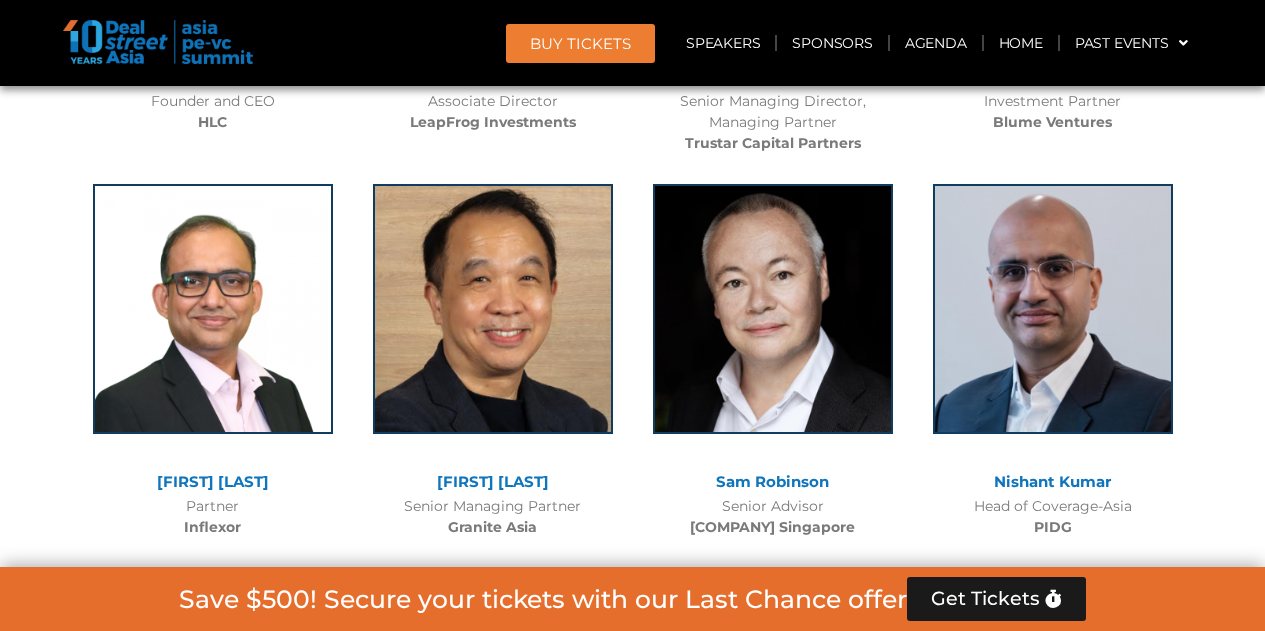 drag, startPoint x: 978, startPoint y: 336, endPoint x: 1141, endPoint y: 338, distance: 163.01227 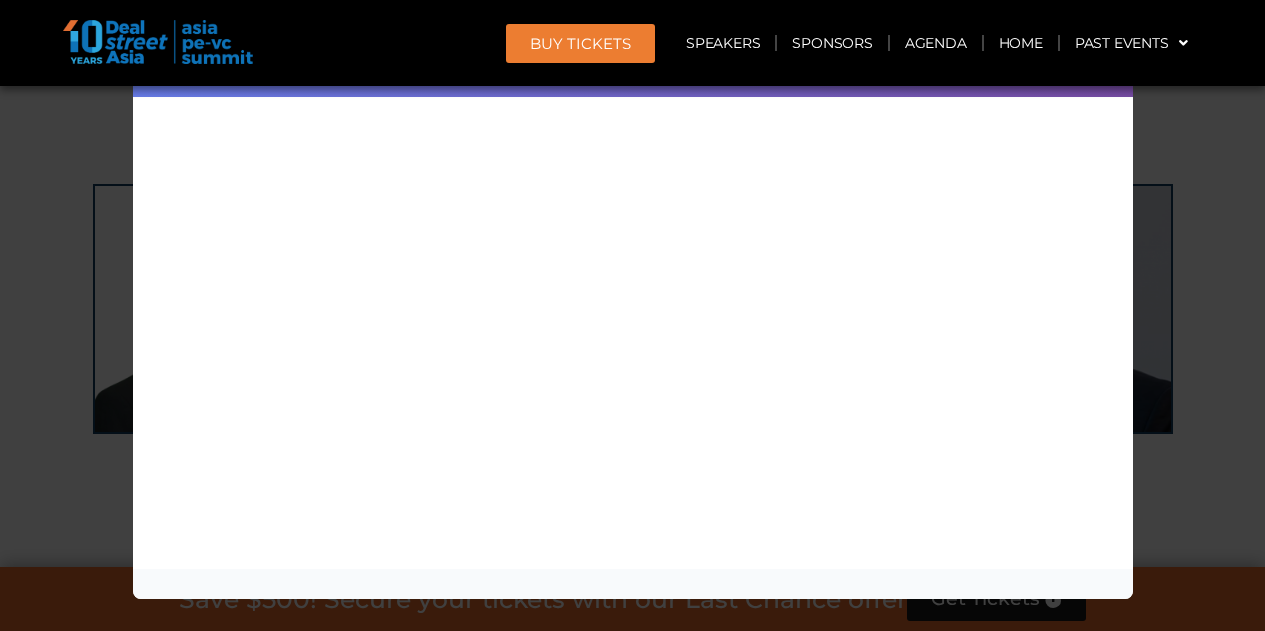 copy on "Head of Coverage-Asia" 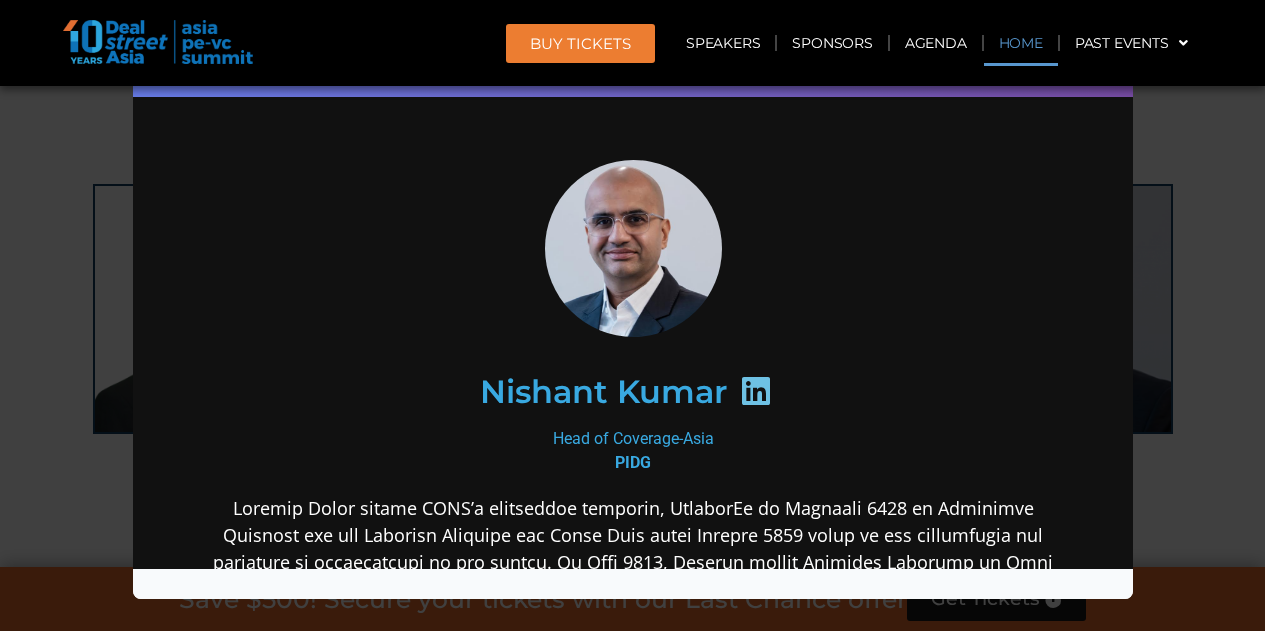 scroll, scrollTop: 25809, scrollLeft: 0, axis: vertical 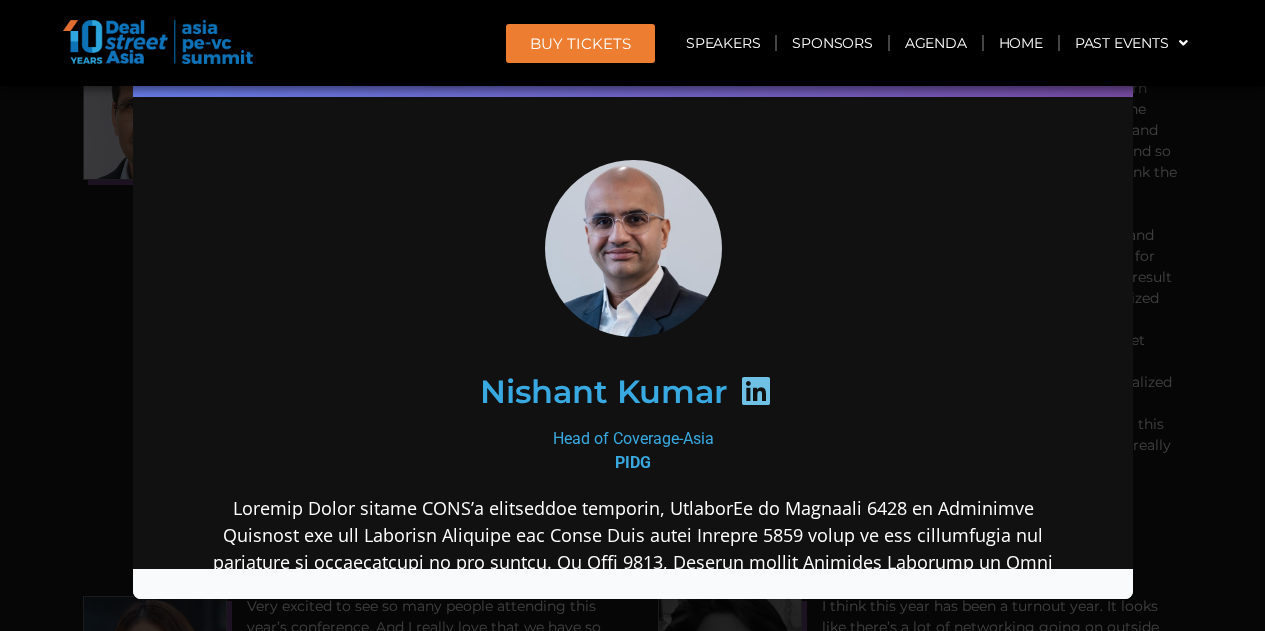 click on "Speaker Profile
×" at bounding box center [632, 315] 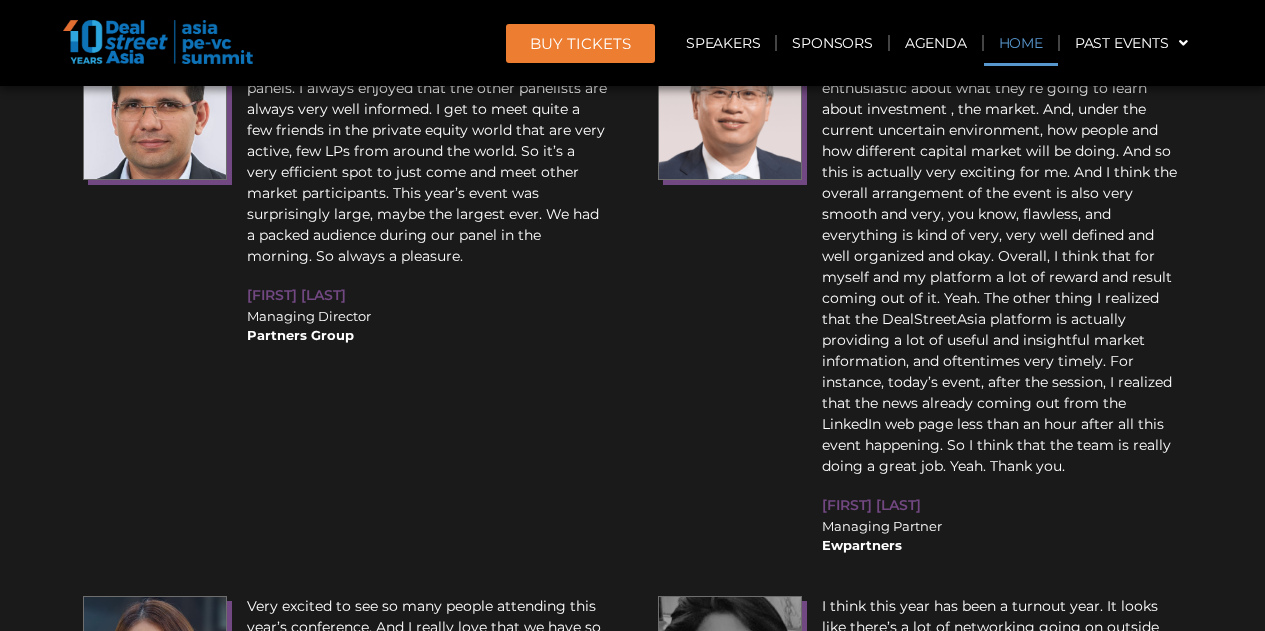 scroll, scrollTop: 10327, scrollLeft: 0, axis: vertical 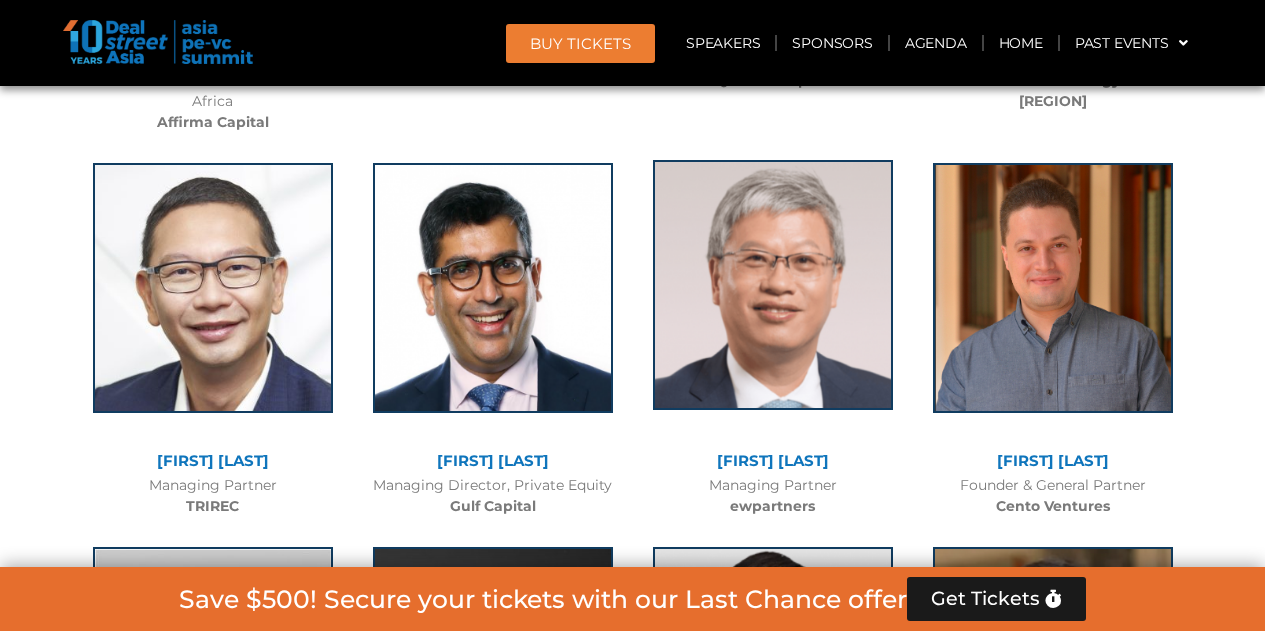 click 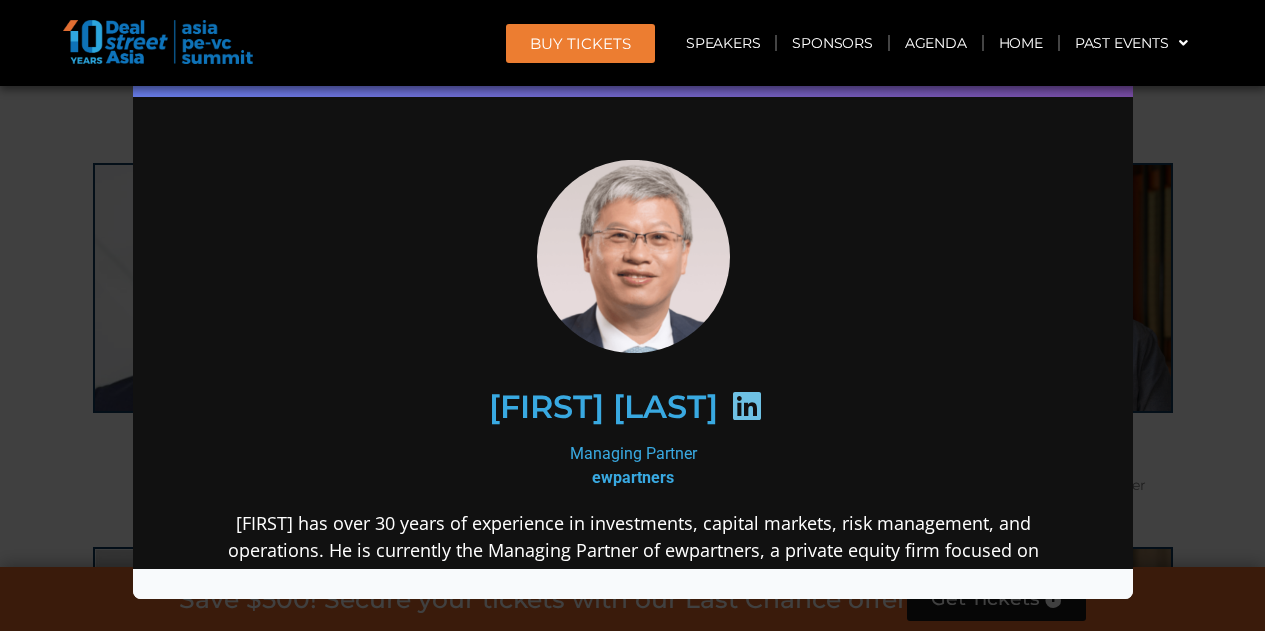scroll, scrollTop: 0, scrollLeft: 0, axis: both 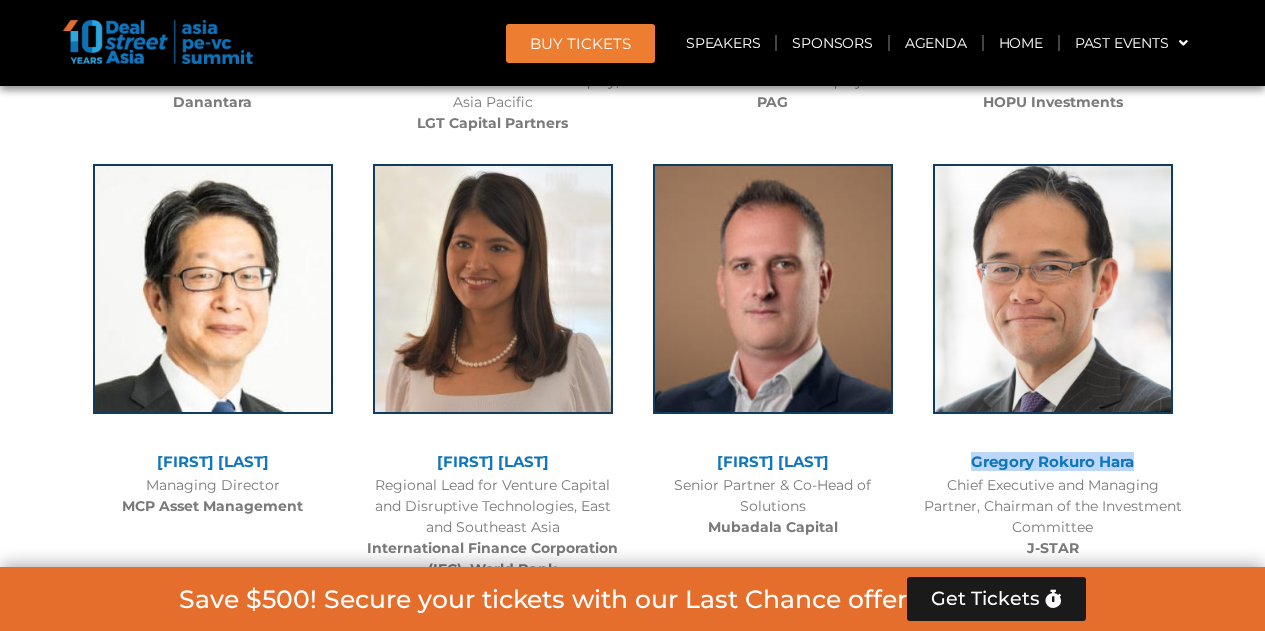 drag, startPoint x: 1141, startPoint y: 309, endPoint x: 945, endPoint y: 303, distance: 196.09181 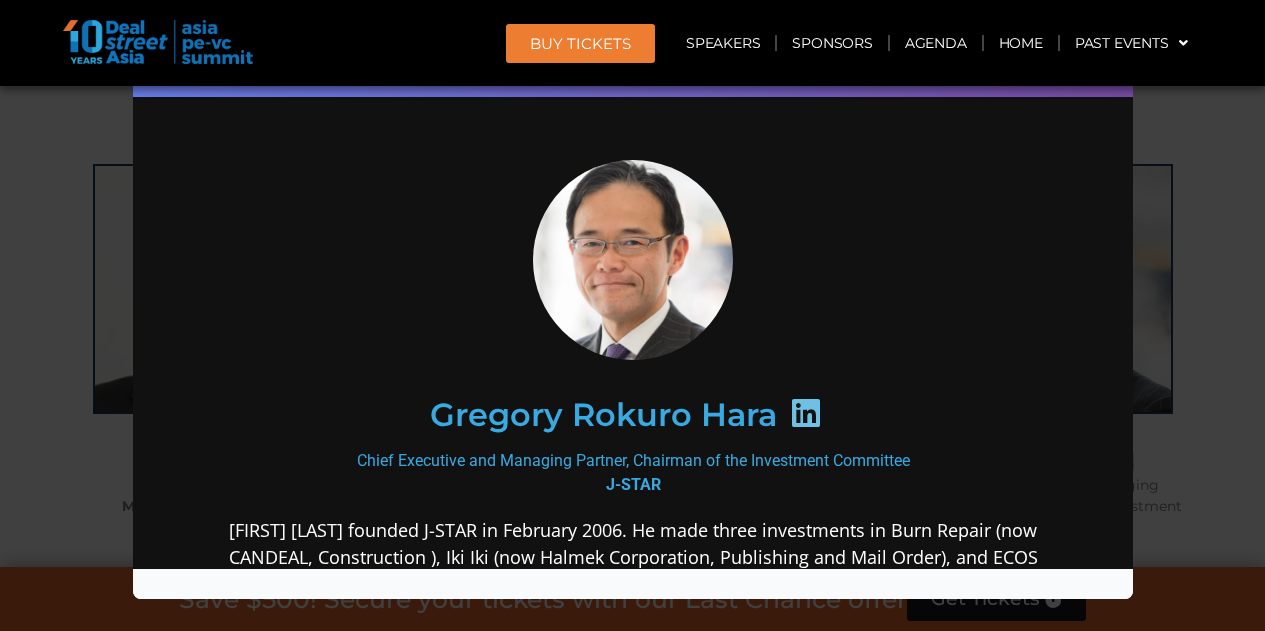 scroll, scrollTop: 0, scrollLeft: 0, axis: both 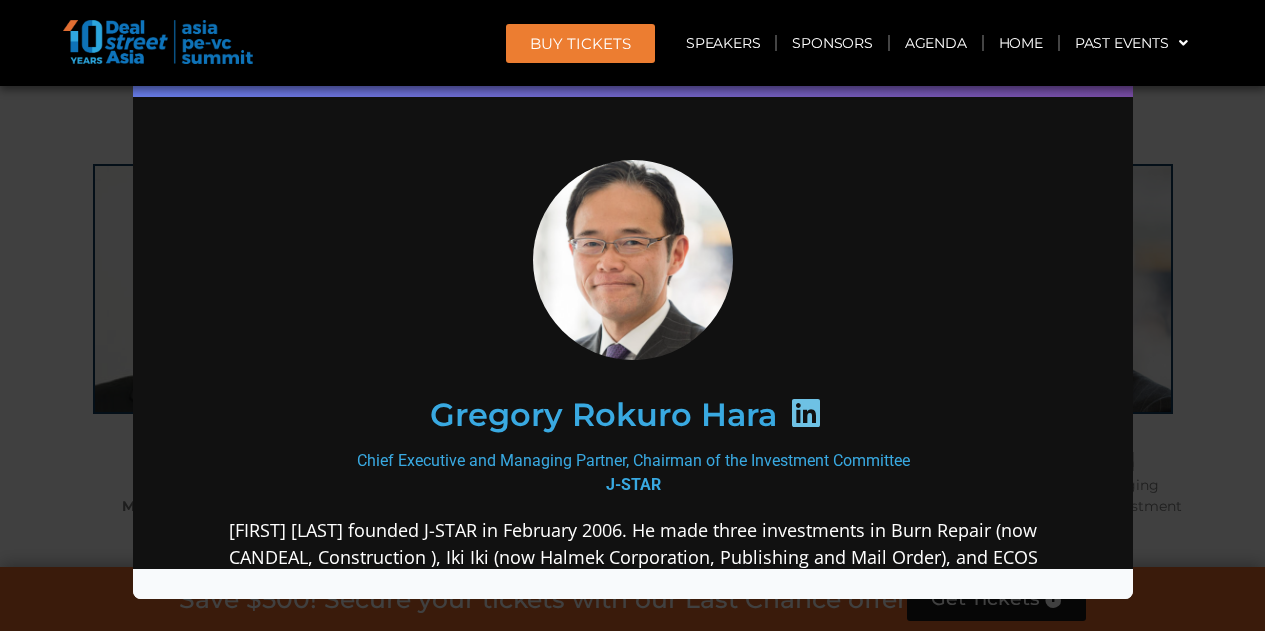 drag, startPoint x: 346, startPoint y: 453, endPoint x: 948, endPoint y: 463, distance: 602.08307 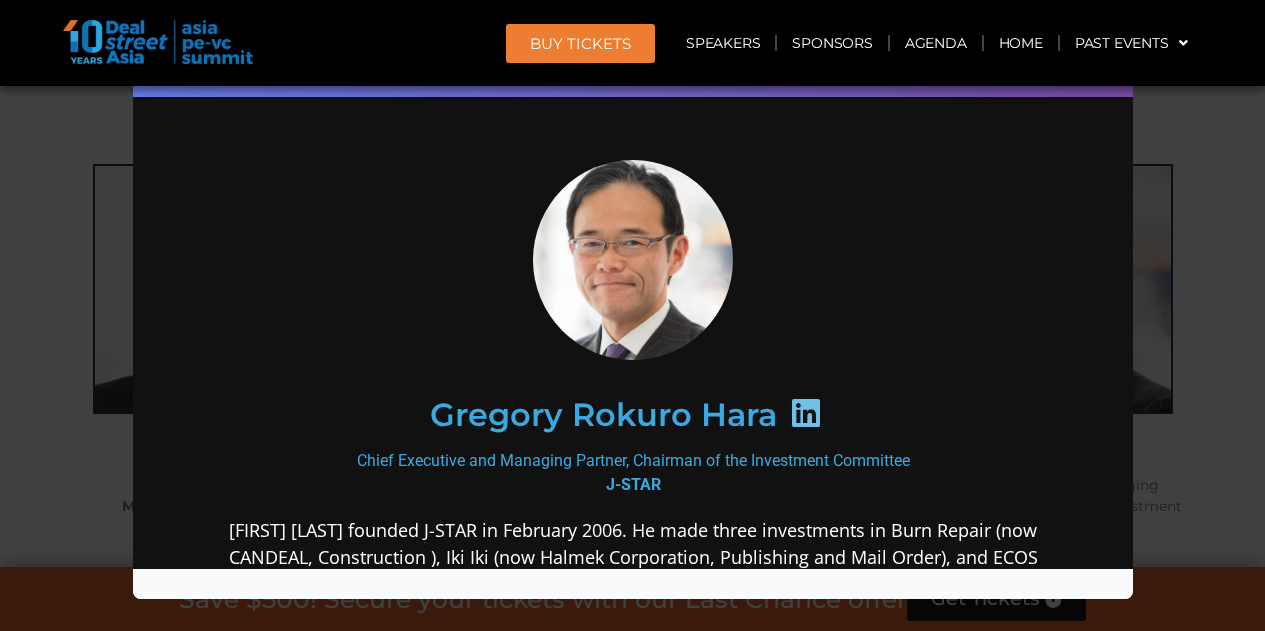 click on "Speaker Profile
×" at bounding box center [632, 315] 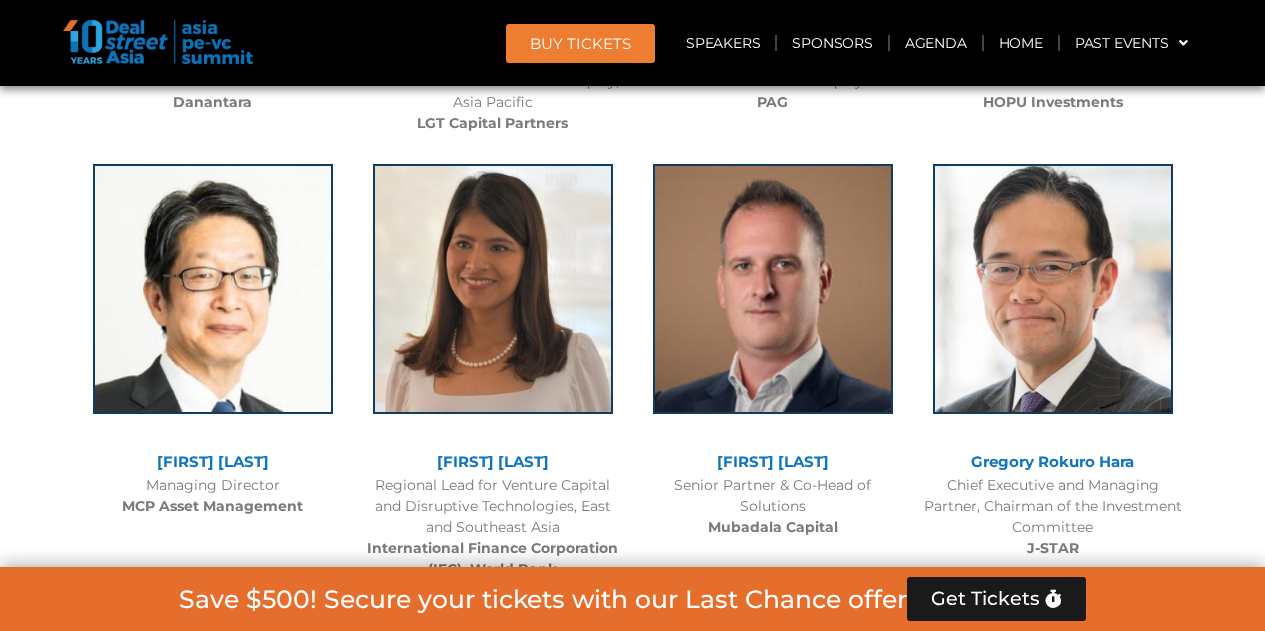 scroll, scrollTop: 14330, scrollLeft: 0, axis: vertical 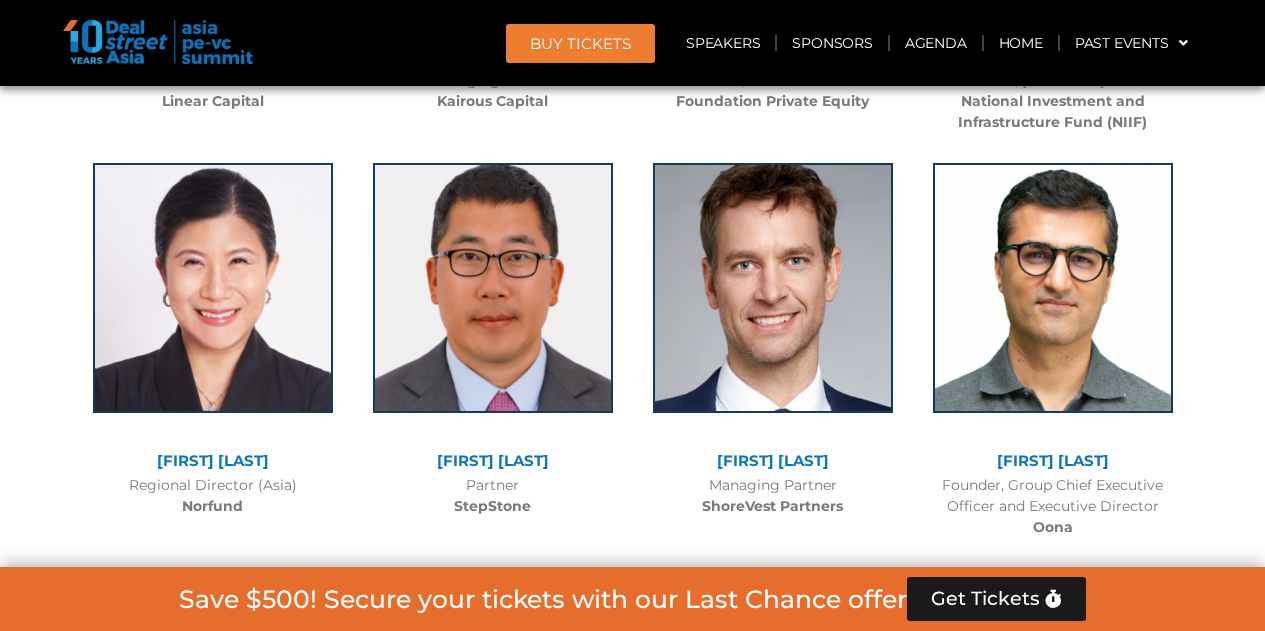 drag, startPoint x: 946, startPoint y: 340, endPoint x: 1160, endPoint y: 362, distance: 215.12787 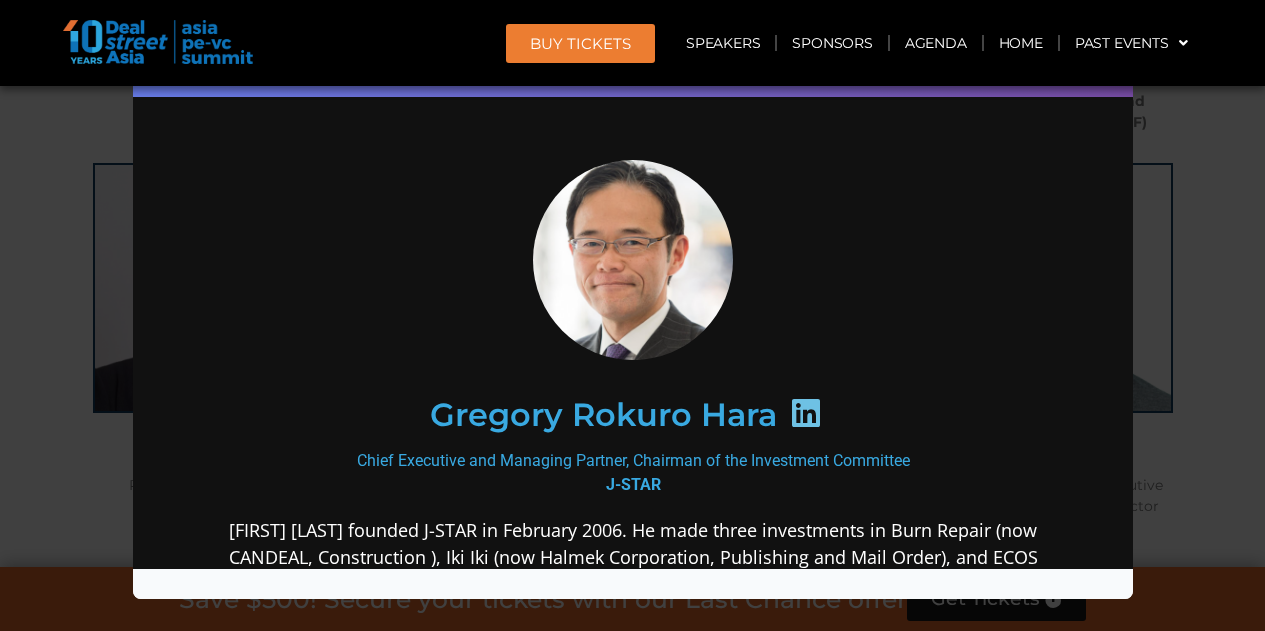 copy on "Founder, Group Chief Executive Officer and Executive Director" 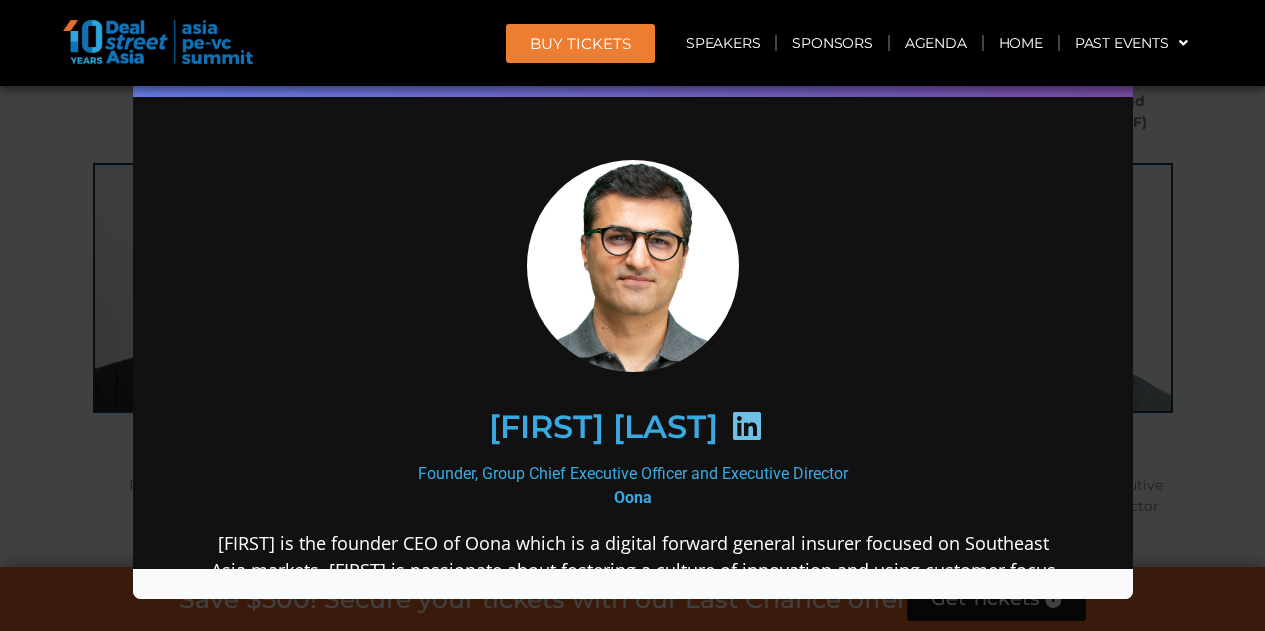 scroll, scrollTop: 0, scrollLeft: 0, axis: both 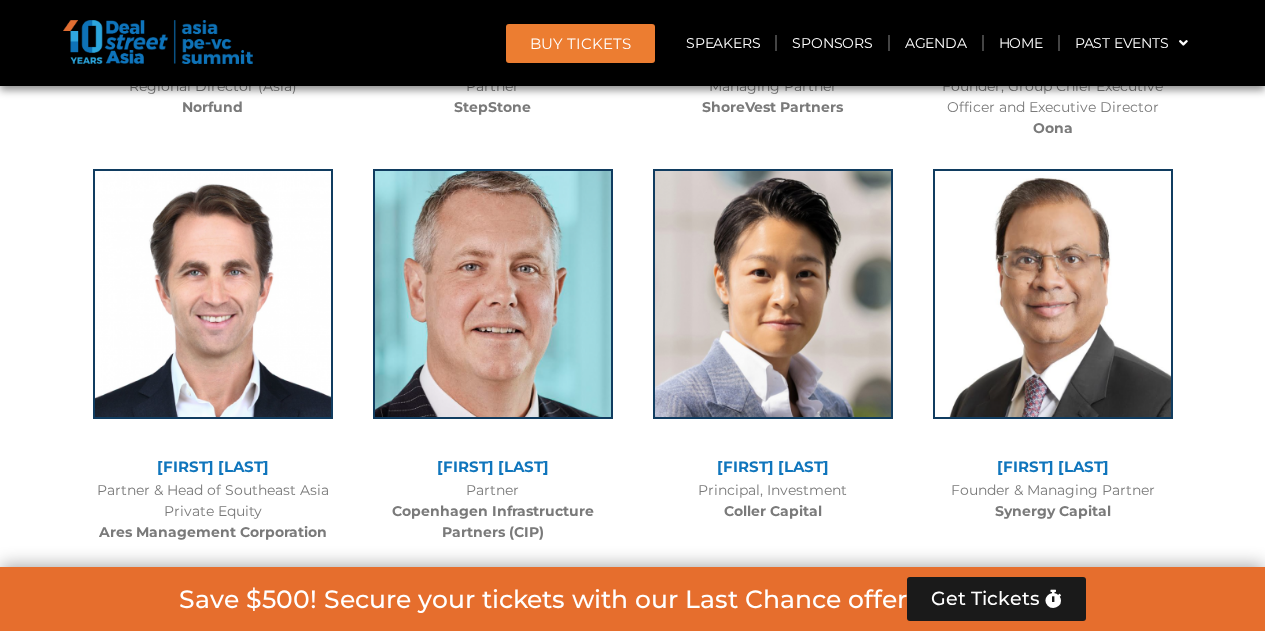 drag, startPoint x: 267, startPoint y: 368, endPoint x: 92, endPoint y: 341, distance: 177.0706 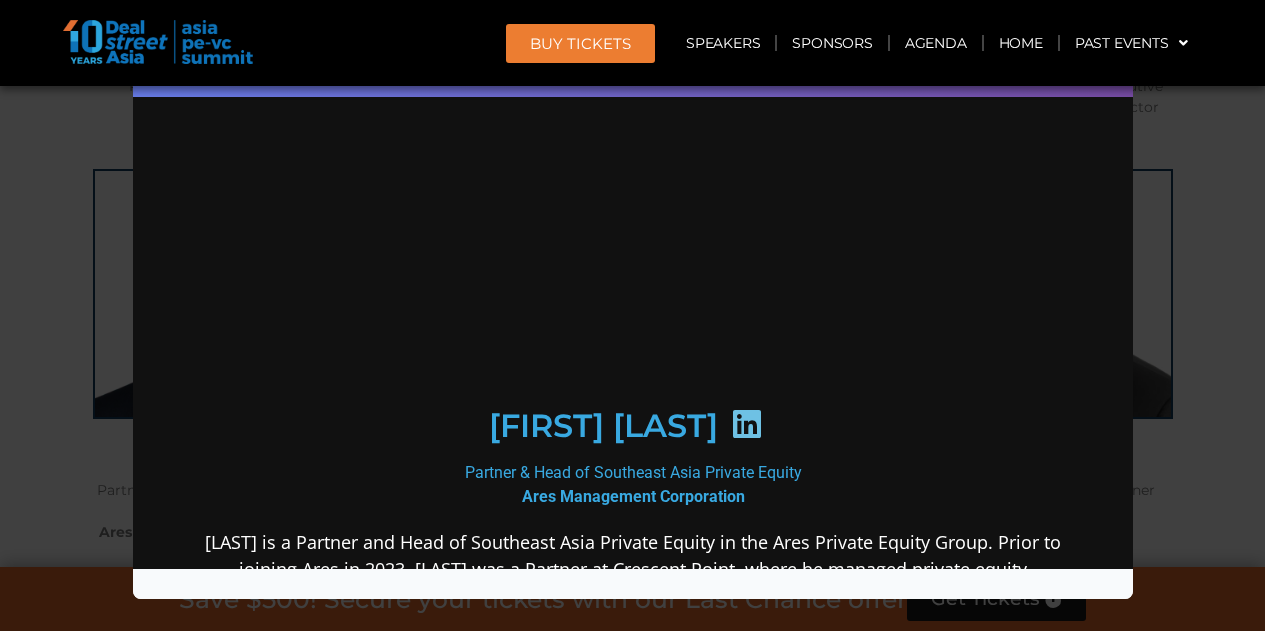 scroll, scrollTop: 0, scrollLeft: 0, axis: both 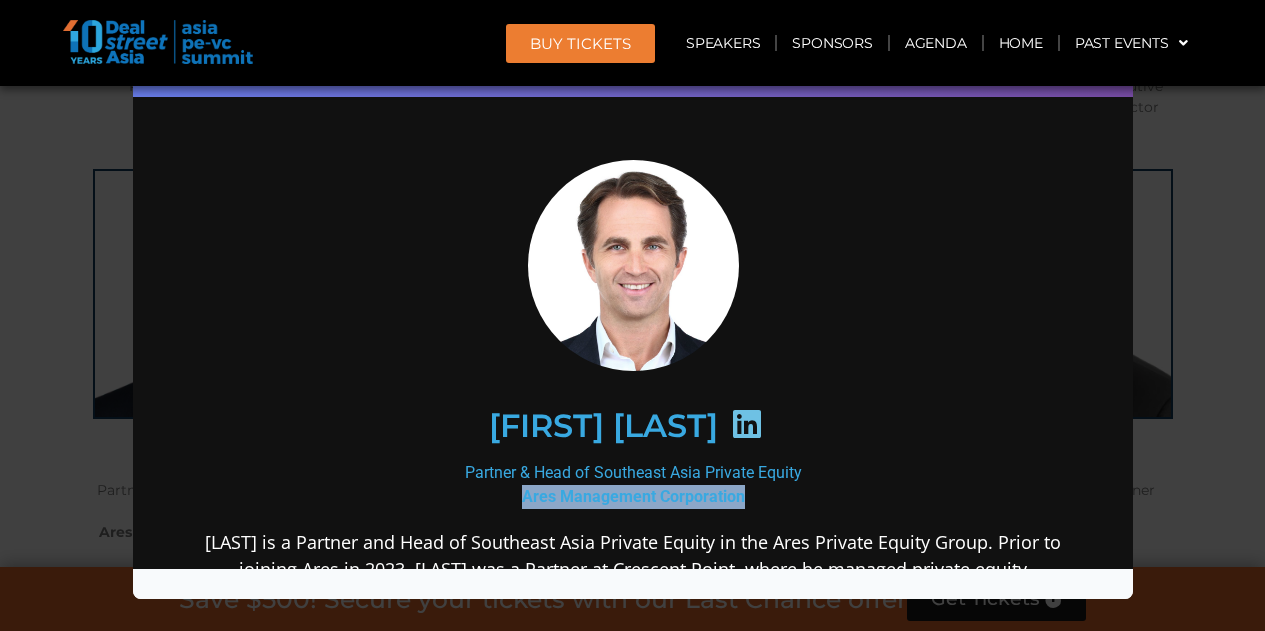 drag, startPoint x: 737, startPoint y: 491, endPoint x: 503, endPoint y: 494, distance: 234.01923 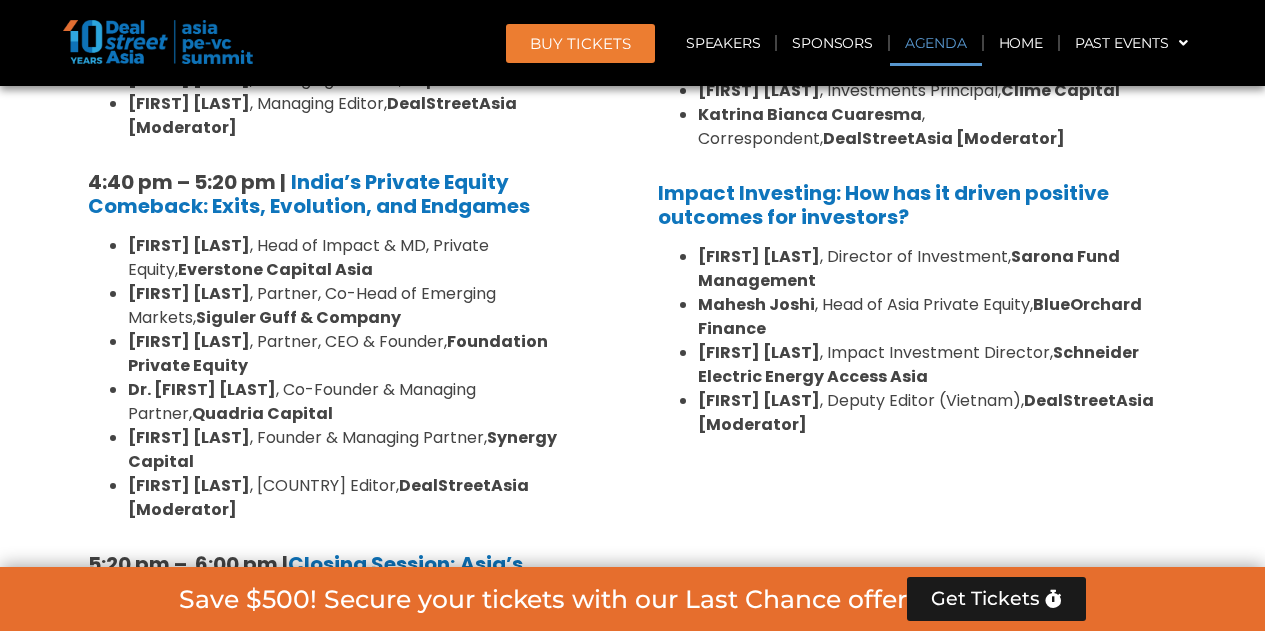 scroll, scrollTop: 14734, scrollLeft: 0, axis: vertical 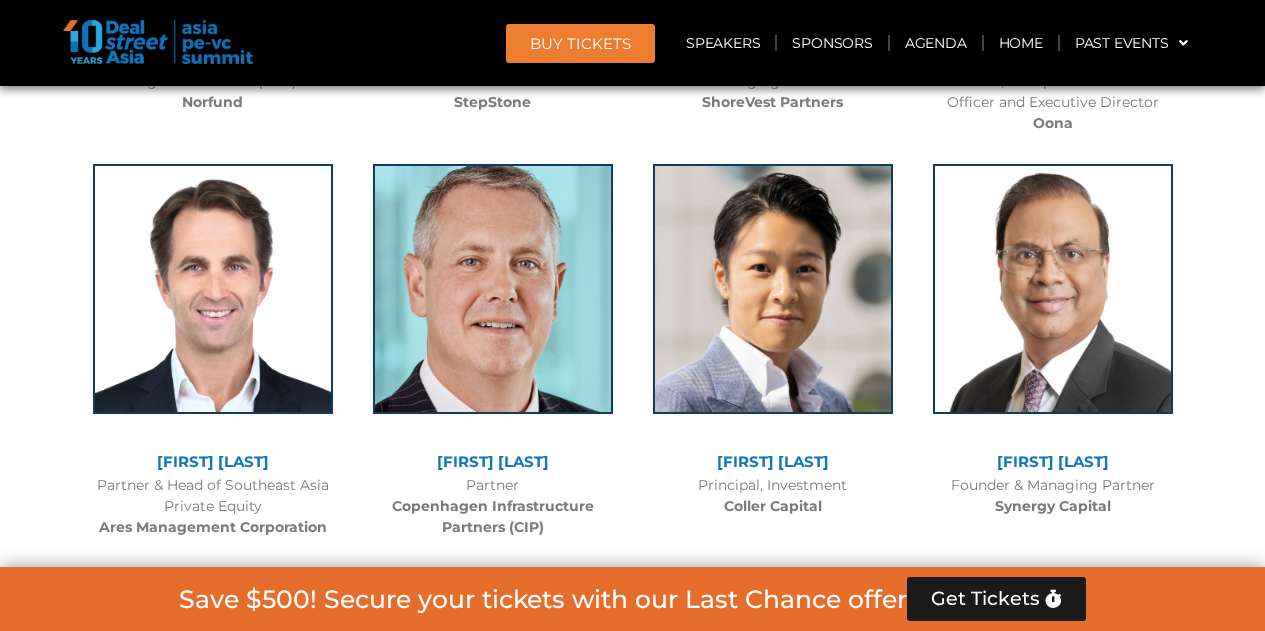 drag, startPoint x: 948, startPoint y: 338, endPoint x: 1155, endPoint y: 336, distance: 207.00966 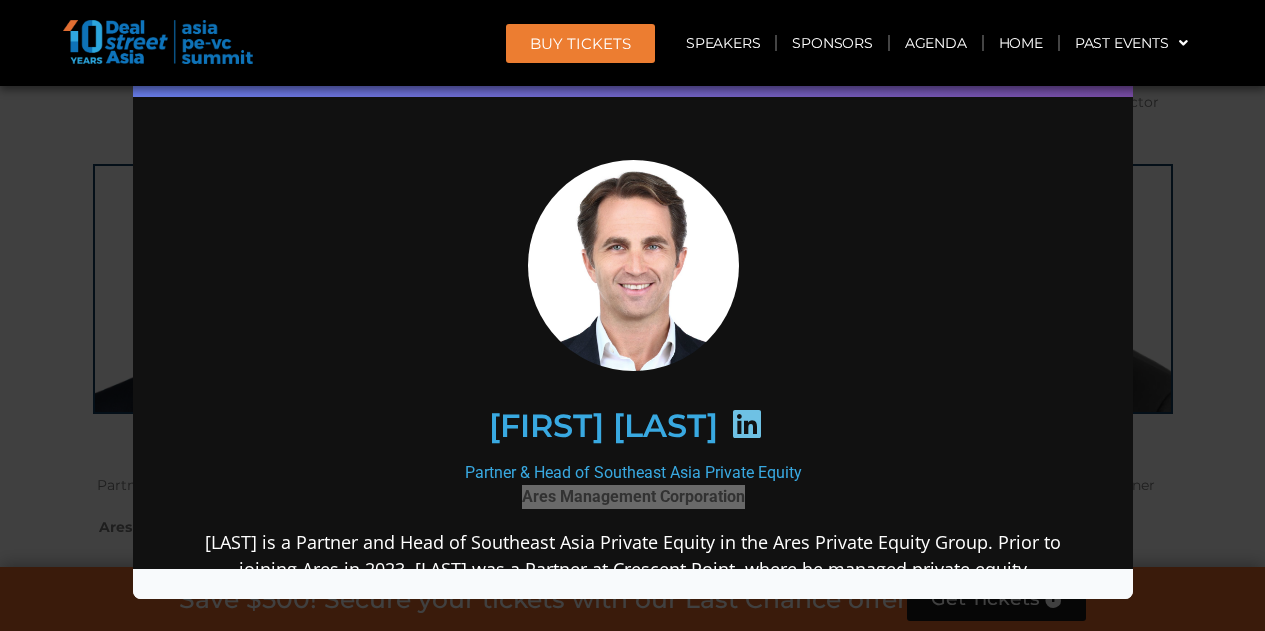 copy on "Founder & Managing Partner" 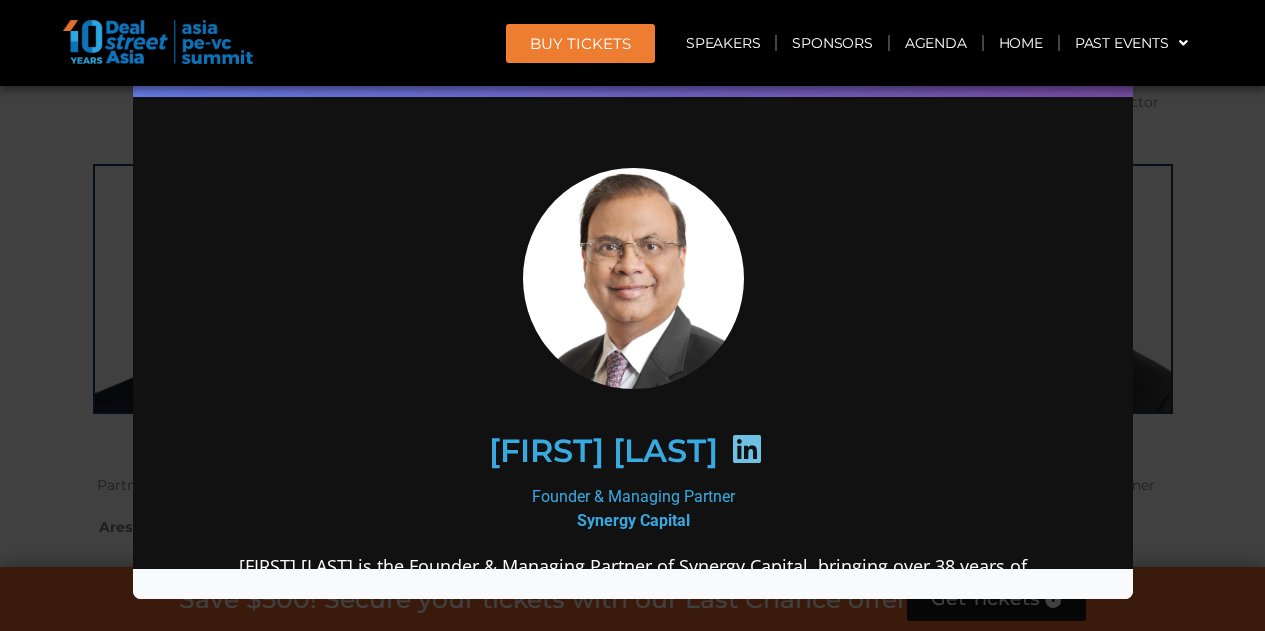 scroll, scrollTop: 0, scrollLeft: 0, axis: both 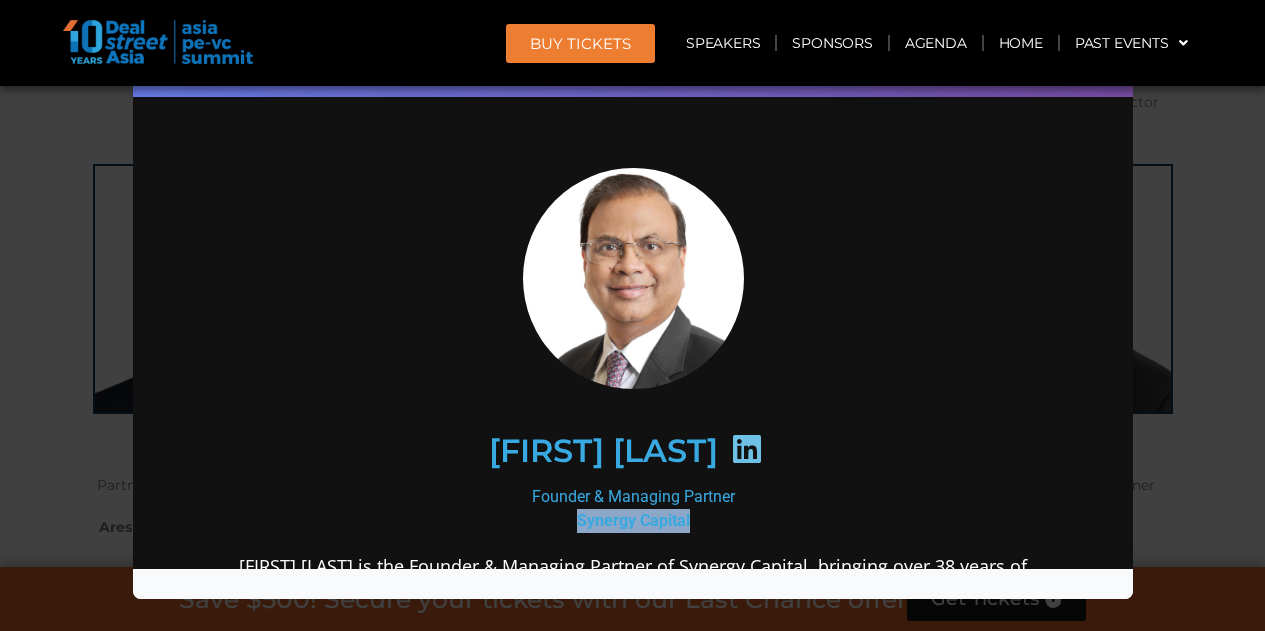 drag, startPoint x: 698, startPoint y: 515, endPoint x: 566, endPoint y: 520, distance: 132.09467 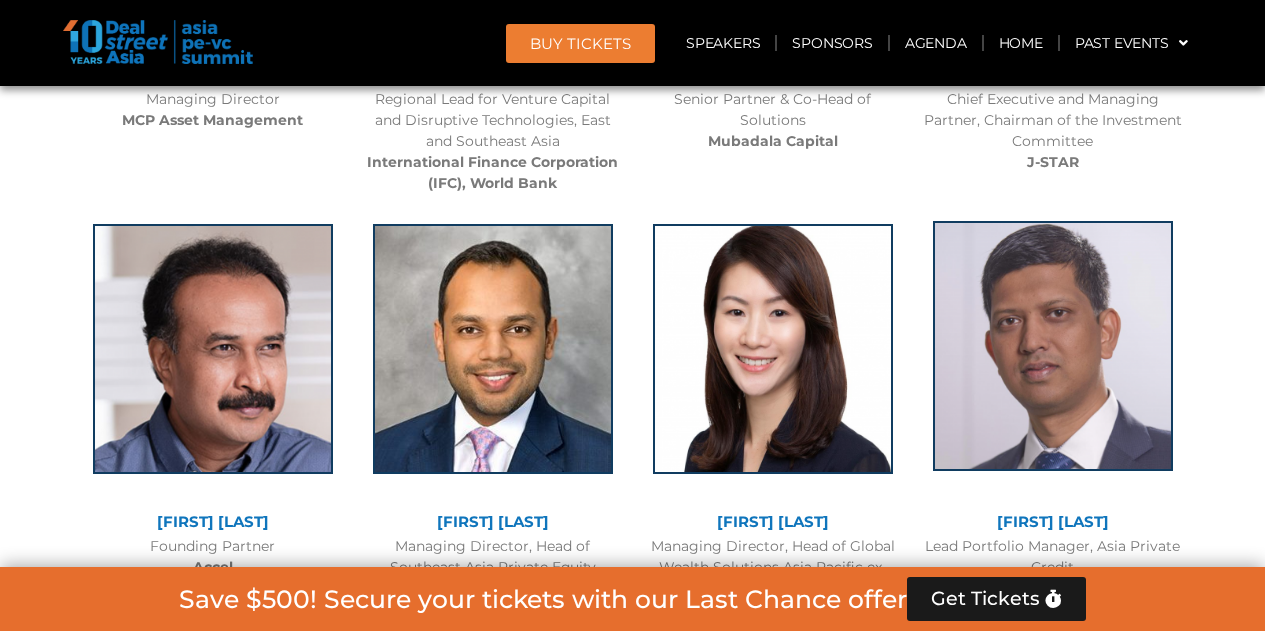 scroll, scrollTop: 7783, scrollLeft: 0, axis: vertical 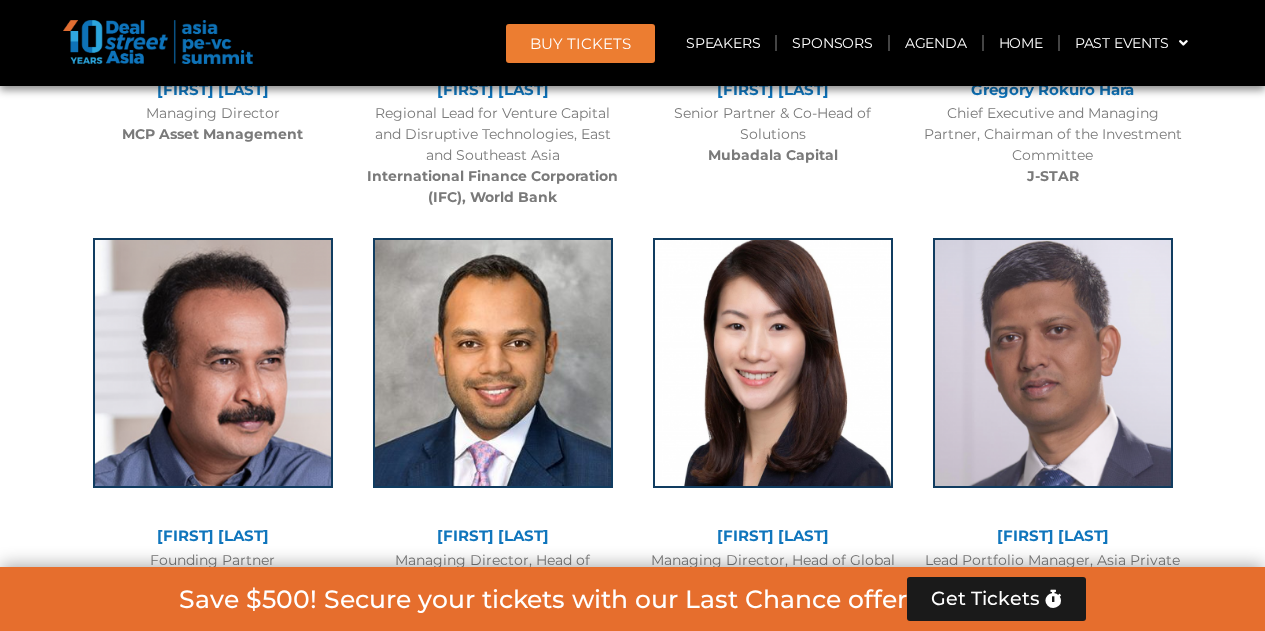 drag, startPoint x: 795, startPoint y: 454, endPoint x: 641, endPoint y: 416, distance: 158.61903 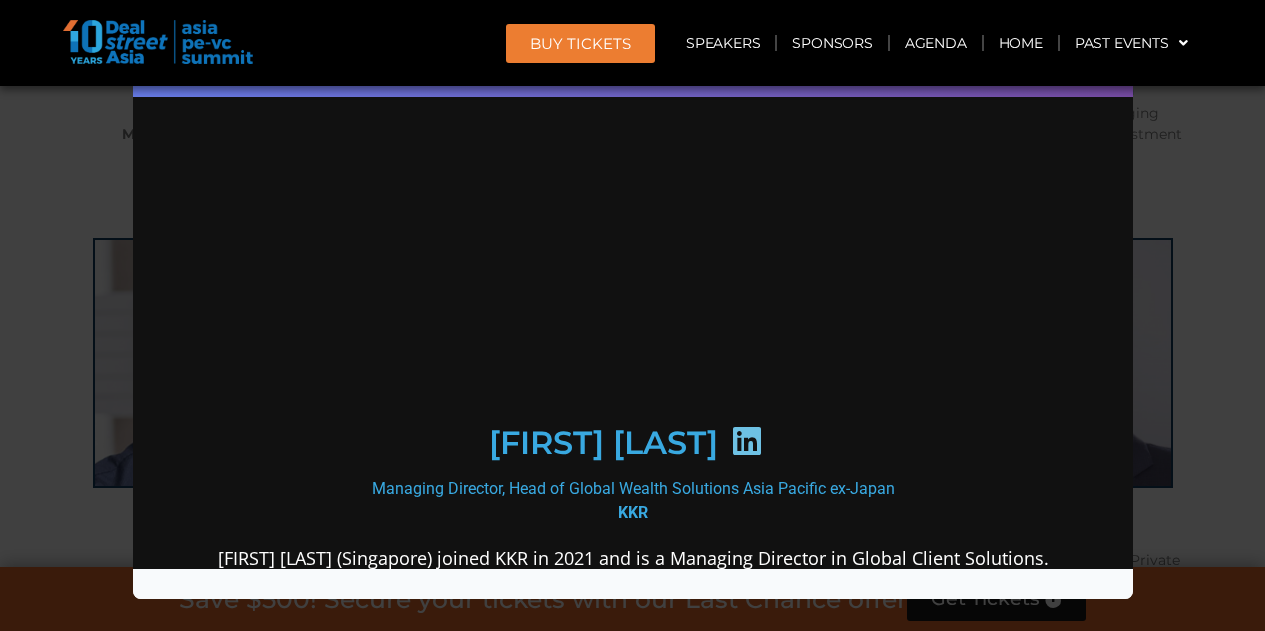 scroll, scrollTop: 0, scrollLeft: 0, axis: both 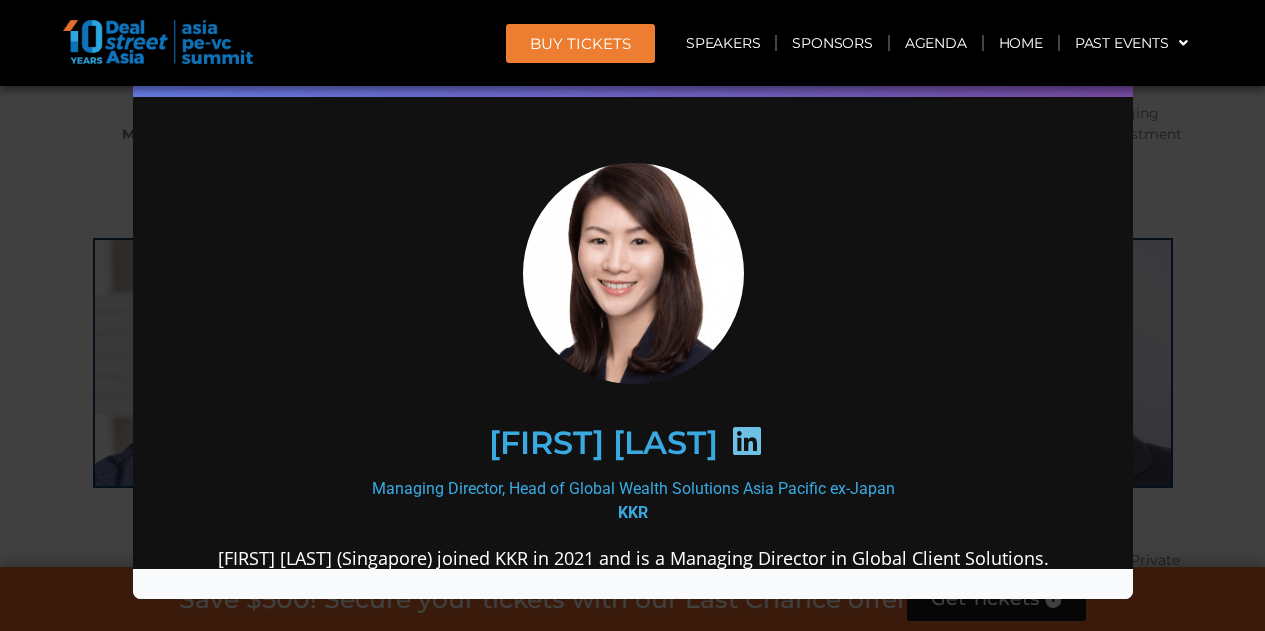 click on "Speaker Profile
×" at bounding box center [632, 315] 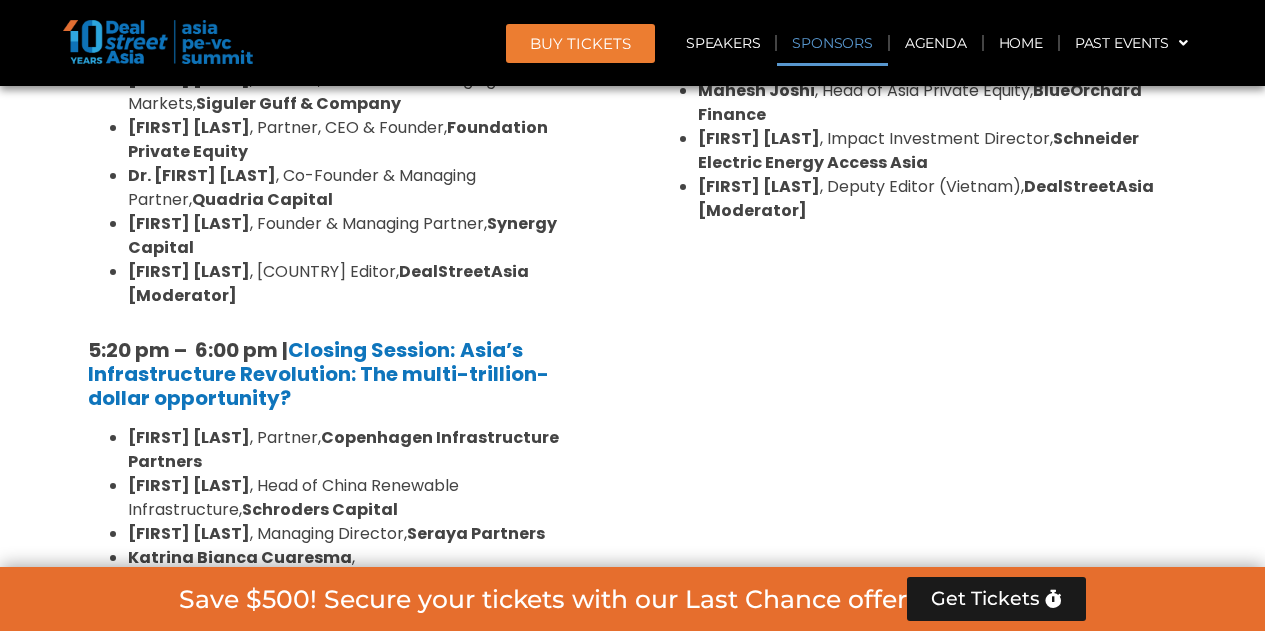 scroll, scrollTop: 14734, scrollLeft: 0, axis: vertical 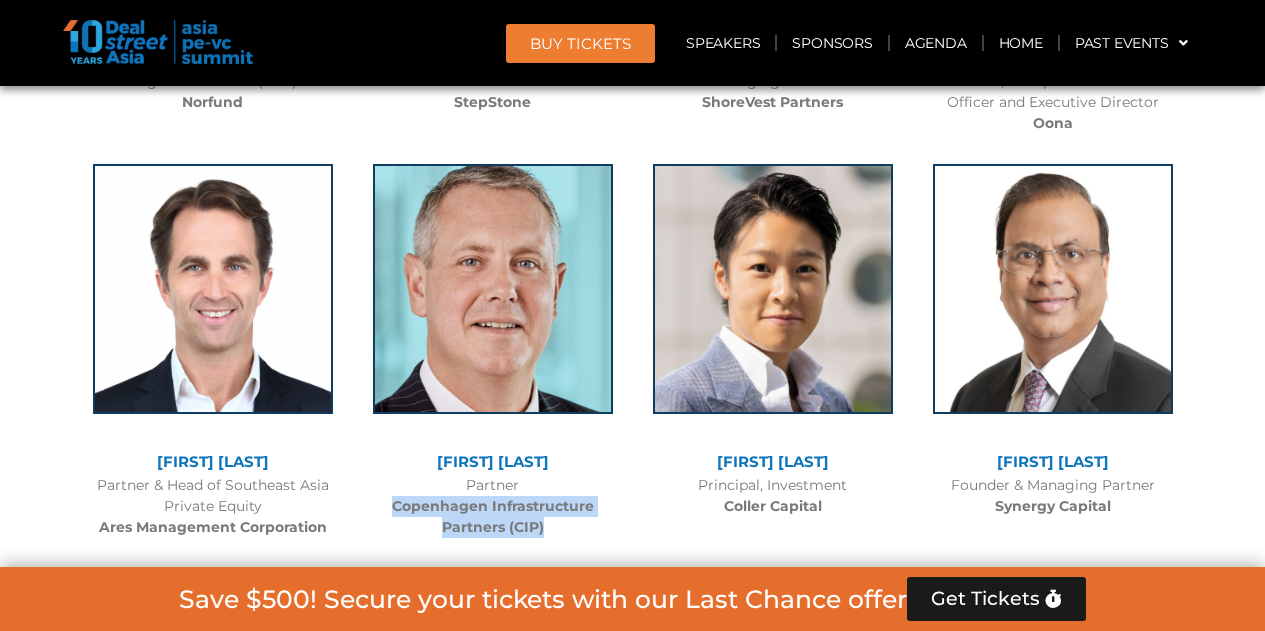 drag, startPoint x: 551, startPoint y: 385, endPoint x: 379, endPoint y: 354, distance: 174.77129 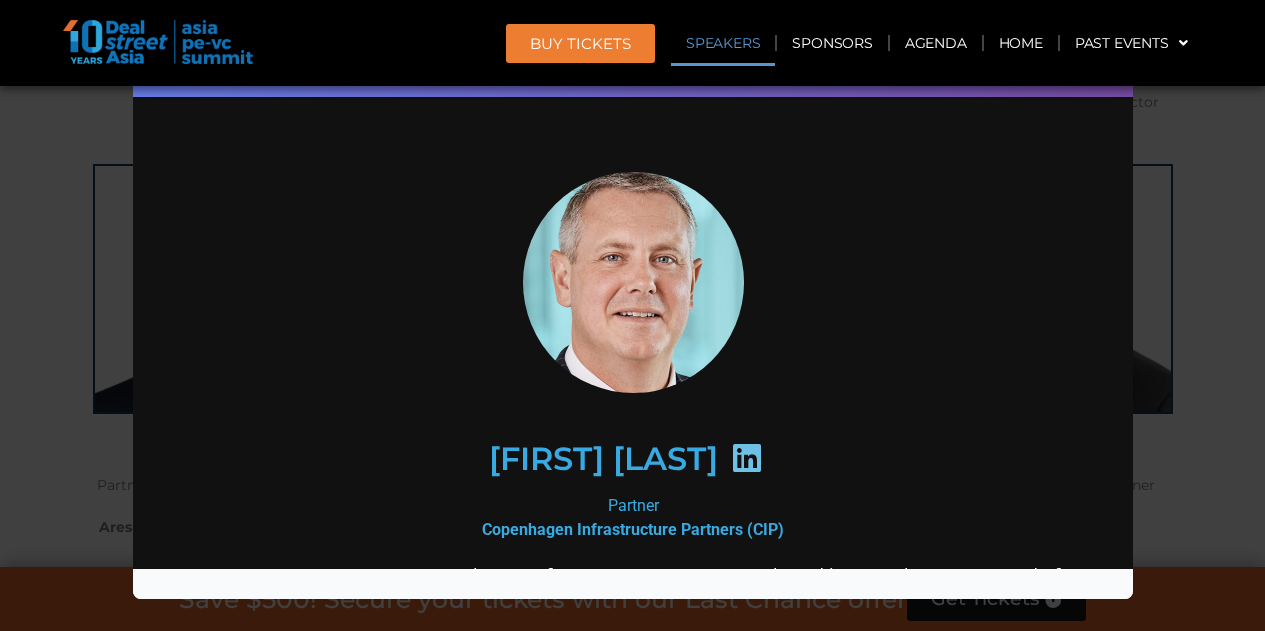 scroll, scrollTop: 0, scrollLeft: 0, axis: both 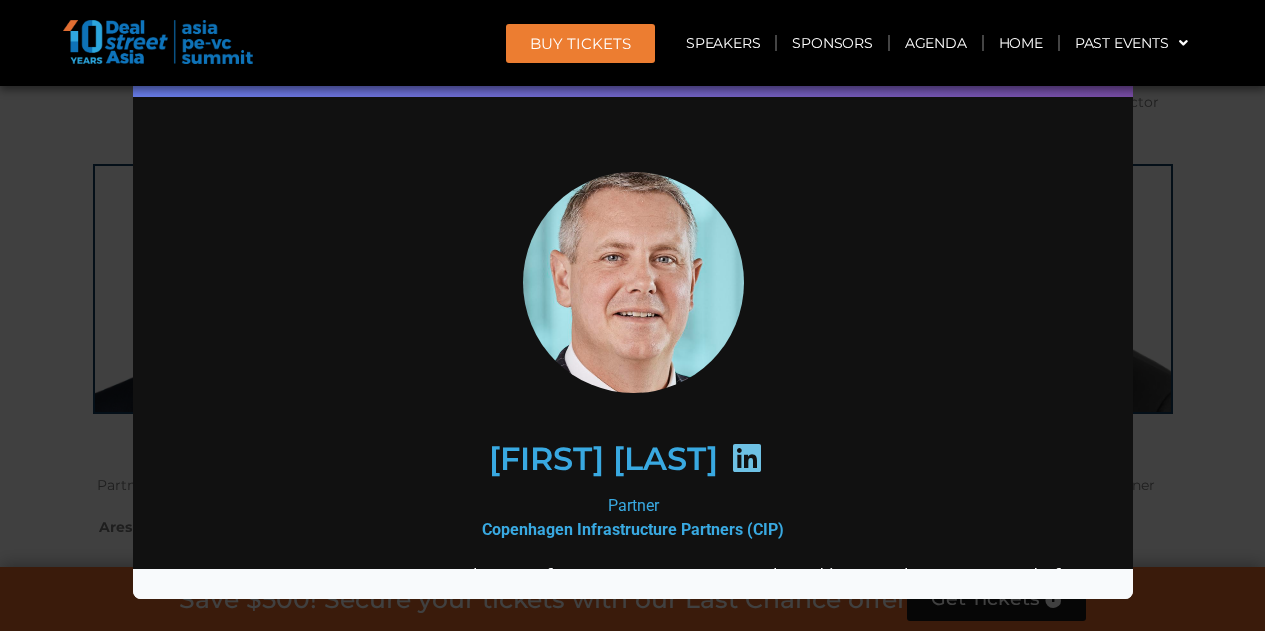 click on "Speaker Profile
×" at bounding box center (632, 315) 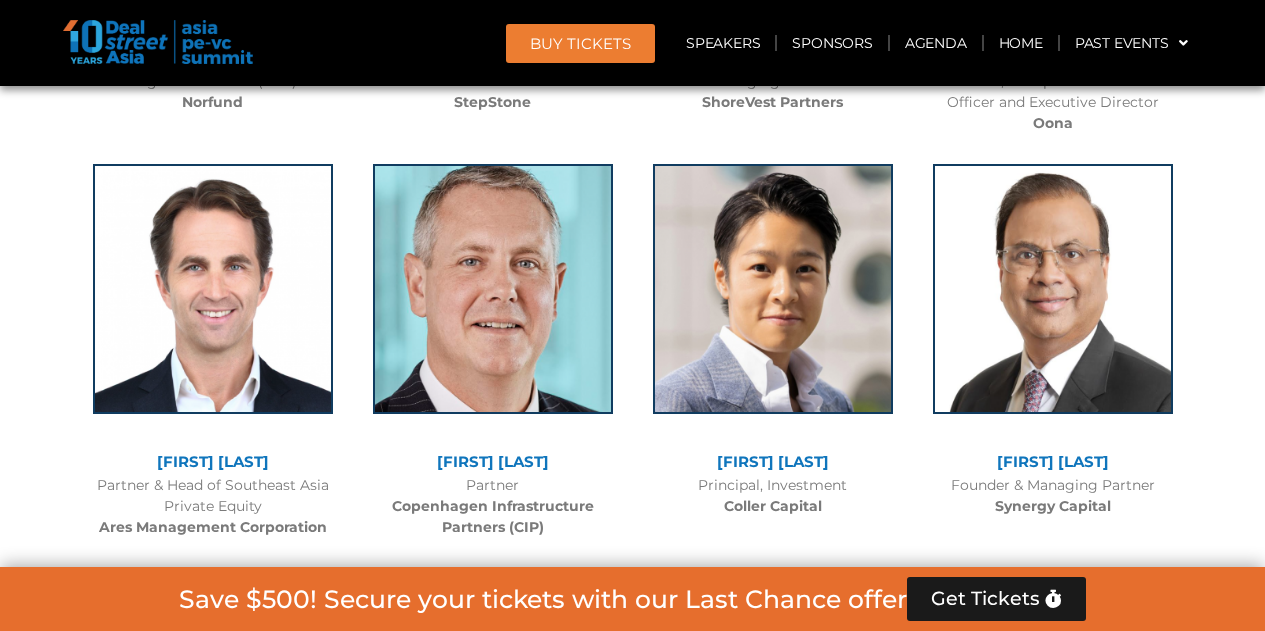scroll, scrollTop: 7411, scrollLeft: 0, axis: vertical 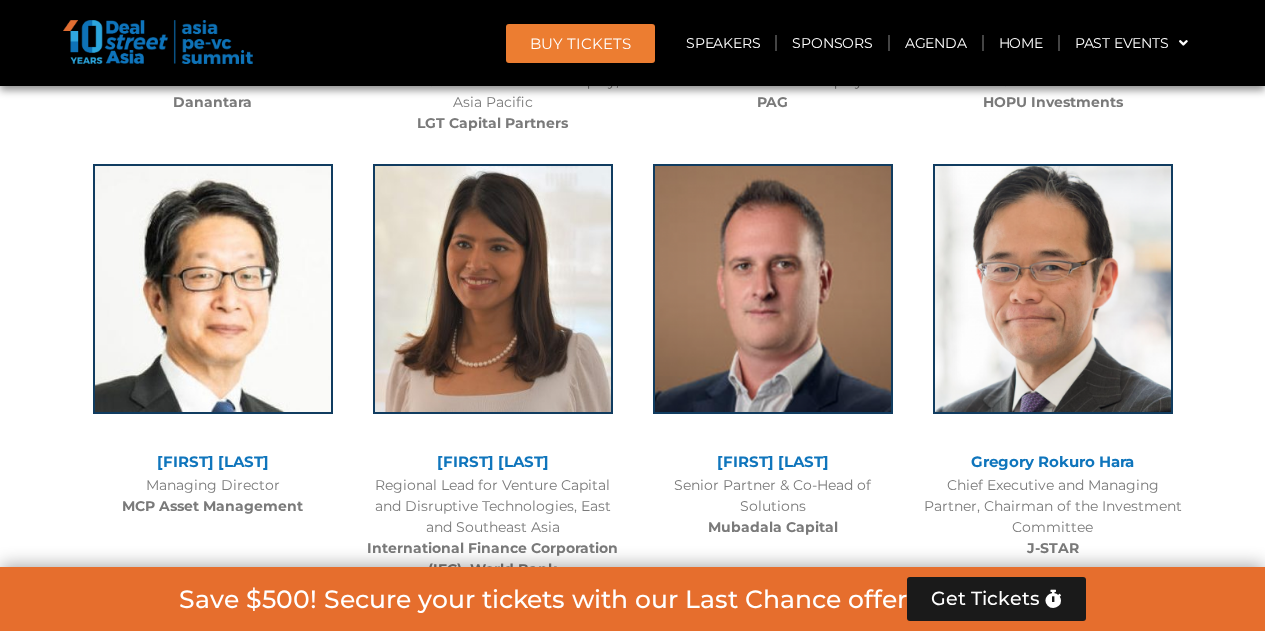 drag, startPoint x: 848, startPoint y: 317, endPoint x: 700, endPoint y: 317, distance: 148 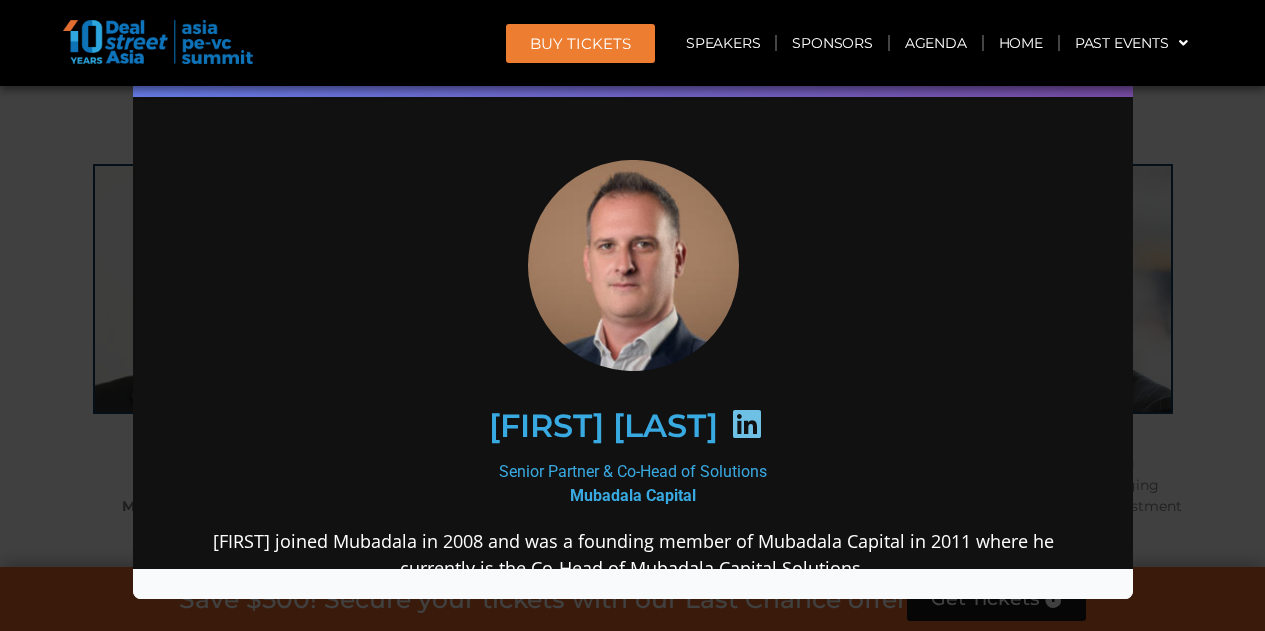 scroll, scrollTop: 0, scrollLeft: 0, axis: both 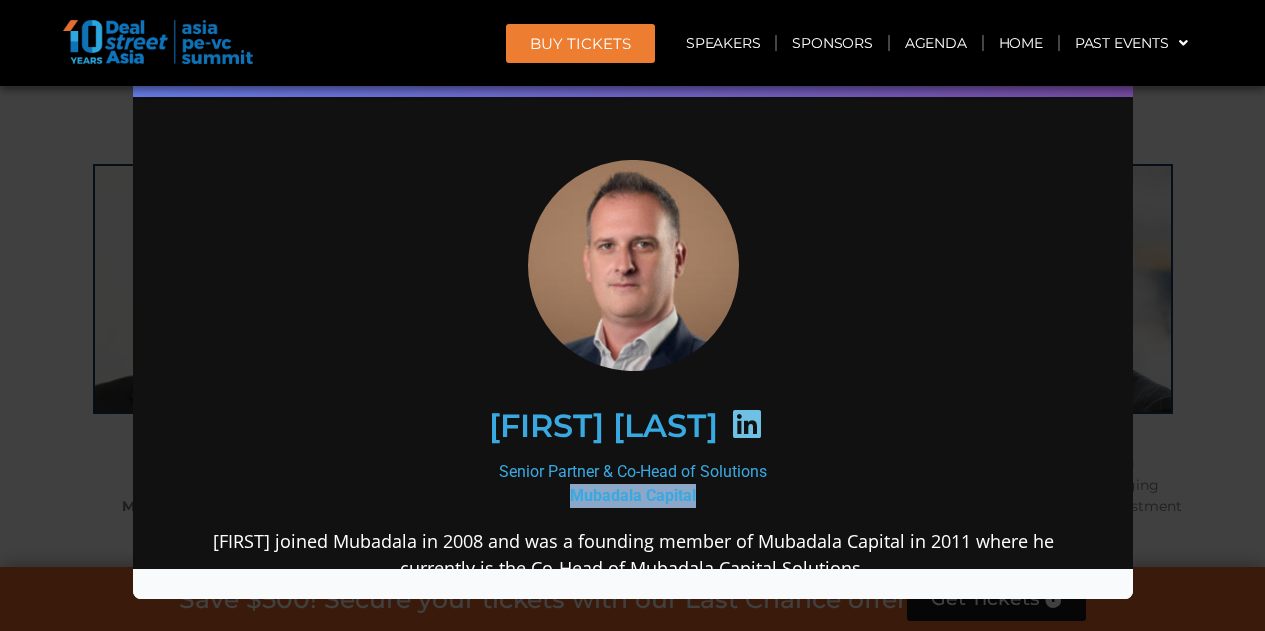 drag, startPoint x: 696, startPoint y: 499, endPoint x: 551, endPoint y: 498, distance: 145.00345 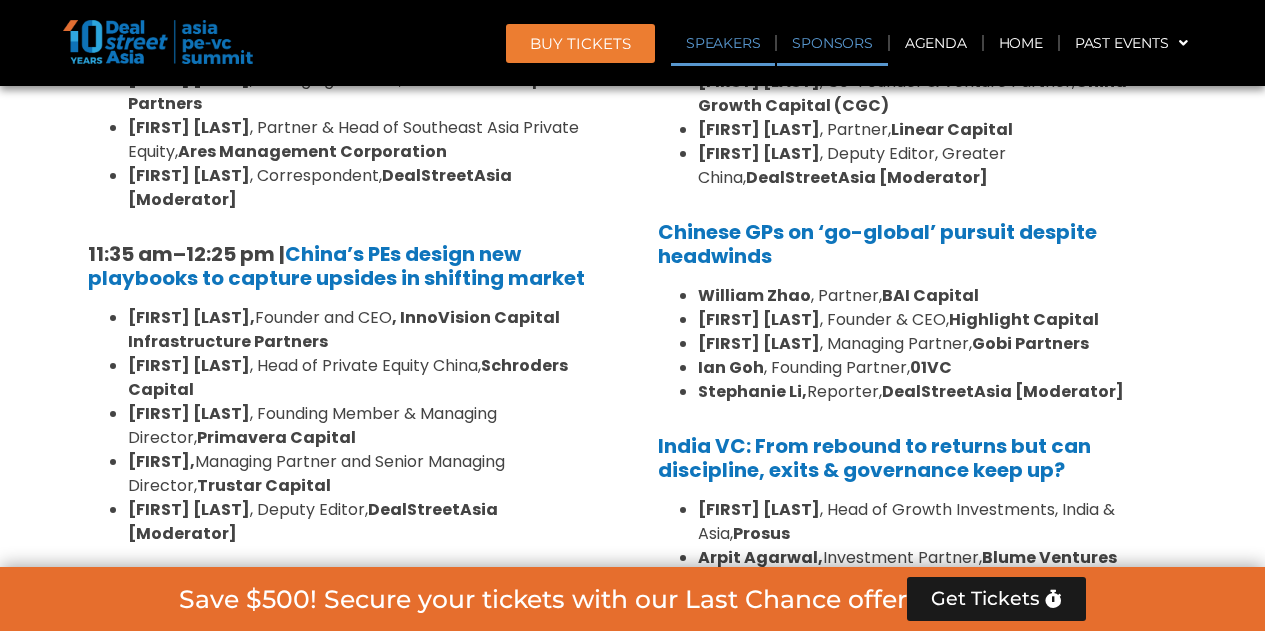 scroll, scrollTop: 15139, scrollLeft: 0, axis: vertical 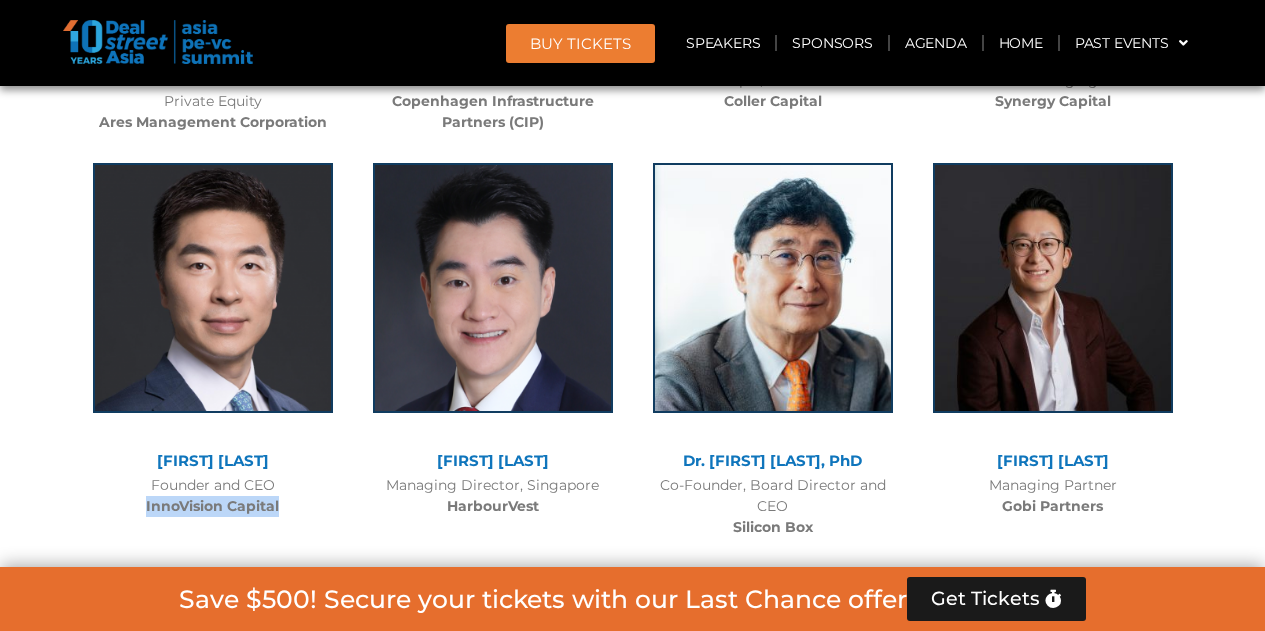 drag, startPoint x: 292, startPoint y: 366, endPoint x: 131, endPoint y: 372, distance: 161.11176 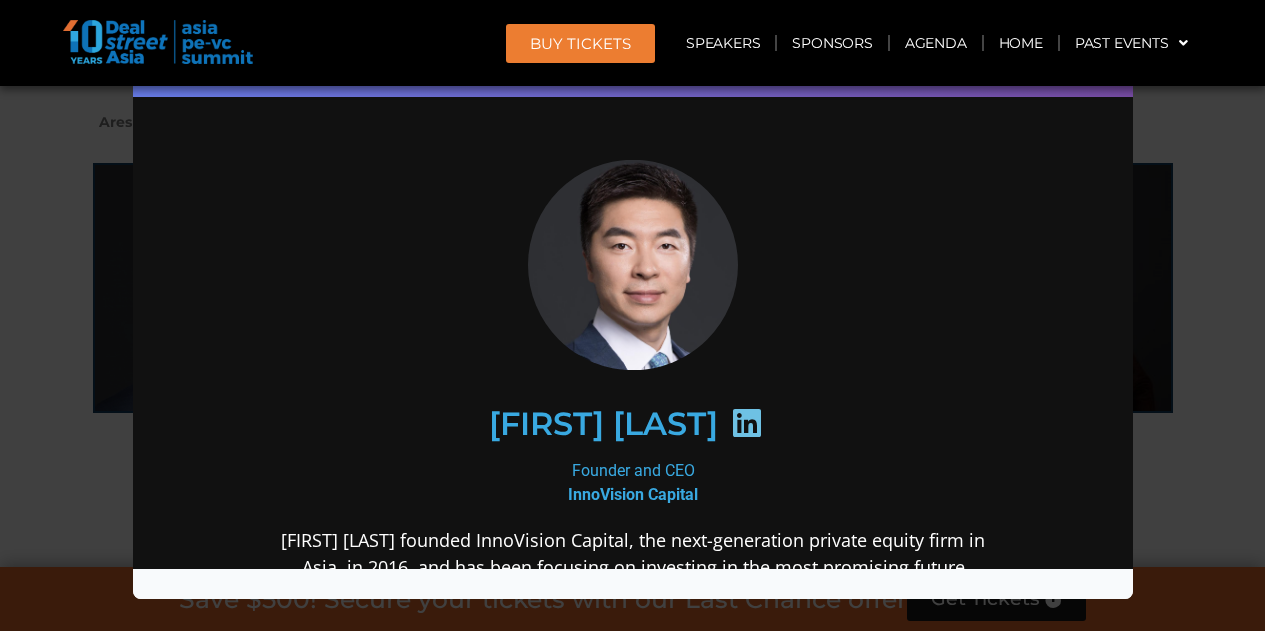 scroll, scrollTop: 0, scrollLeft: 0, axis: both 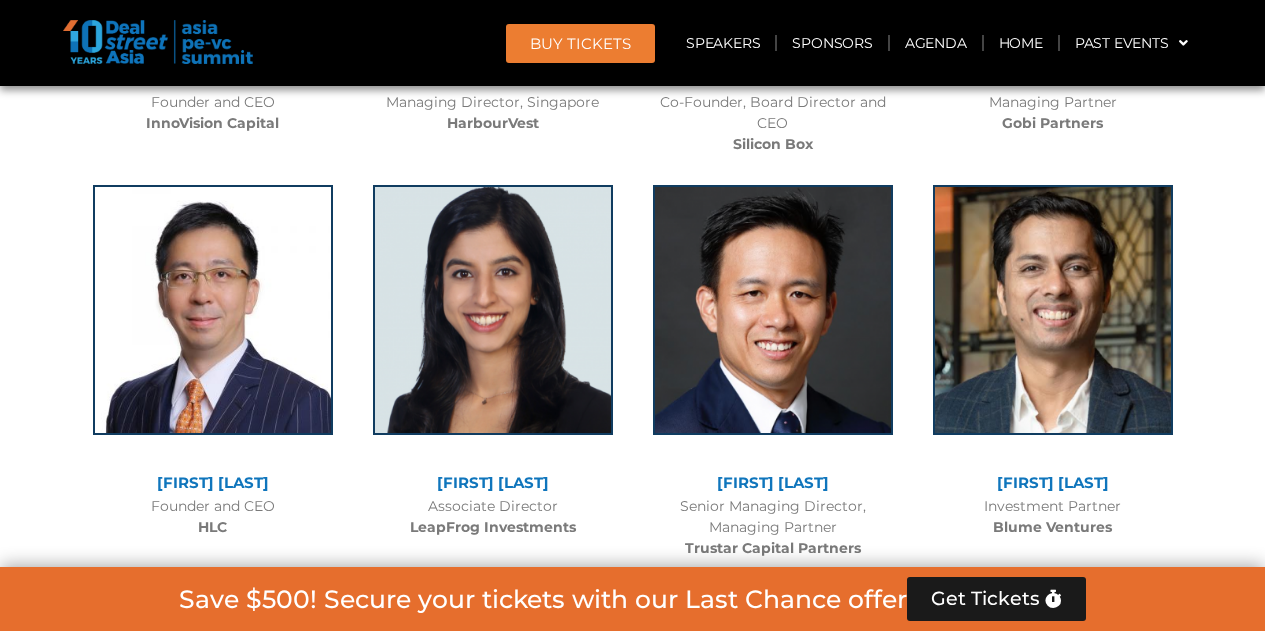drag, startPoint x: 803, startPoint y: 359, endPoint x: 642, endPoint y: 339, distance: 162.23749 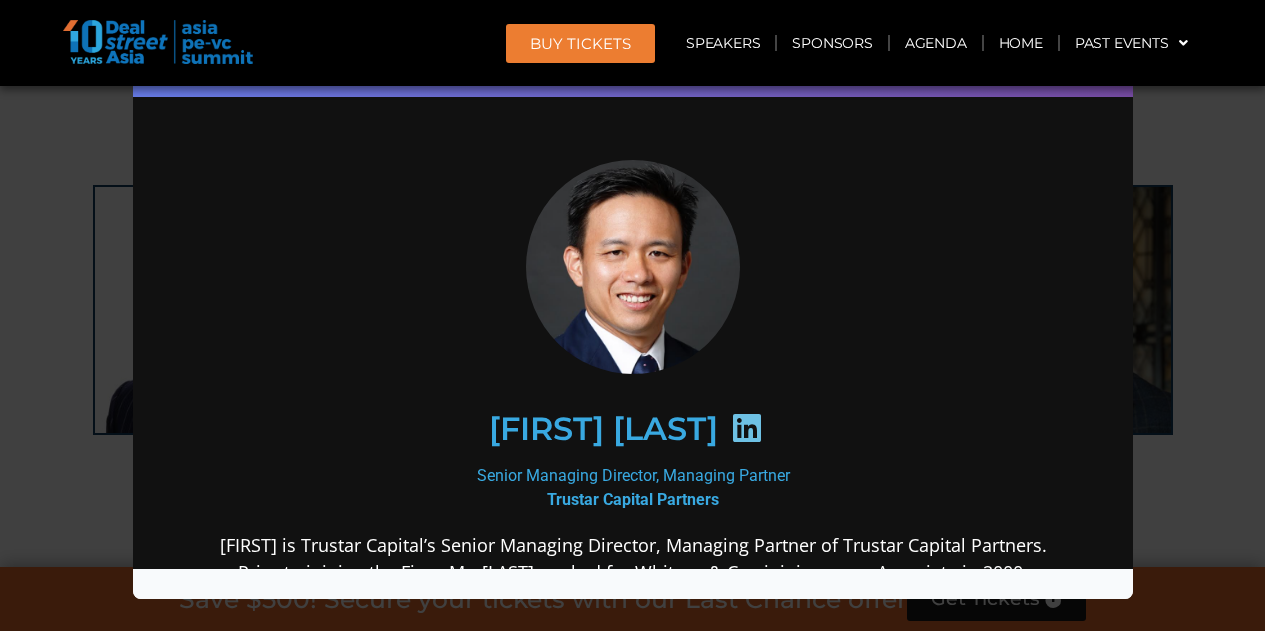 scroll, scrollTop: 0, scrollLeft: 0, axis: both 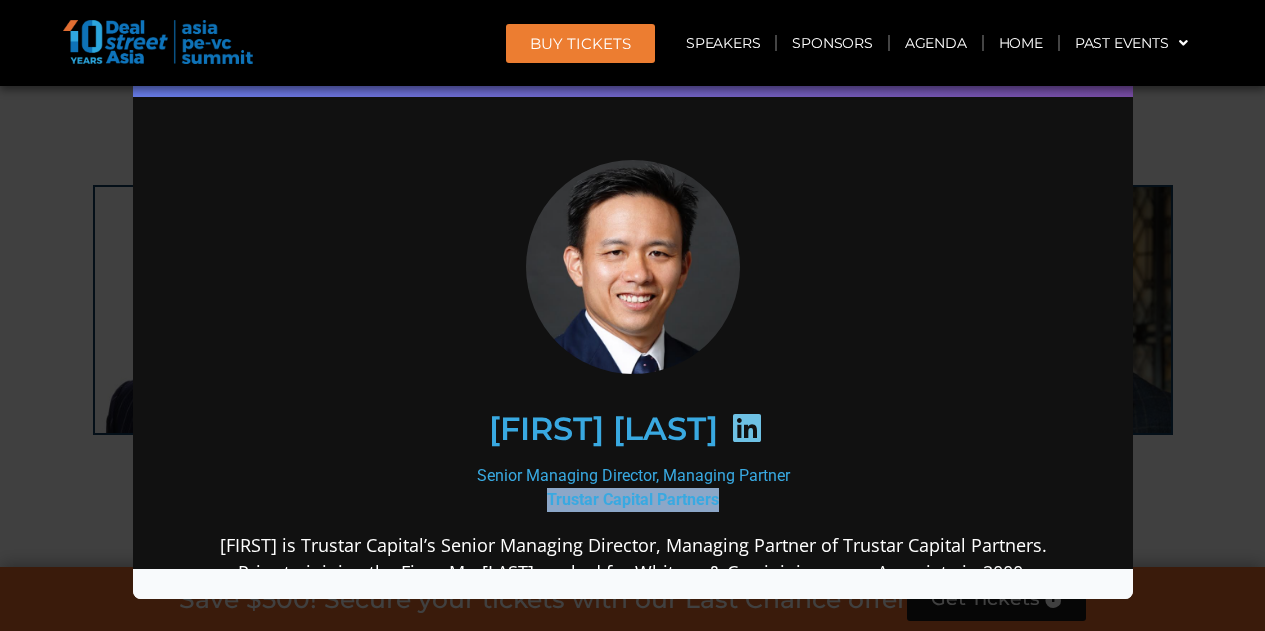 drag, startPoint x: 724, startPoint y: 488, endPoint x: 540, endPoint y: 500, distance: 184.39088 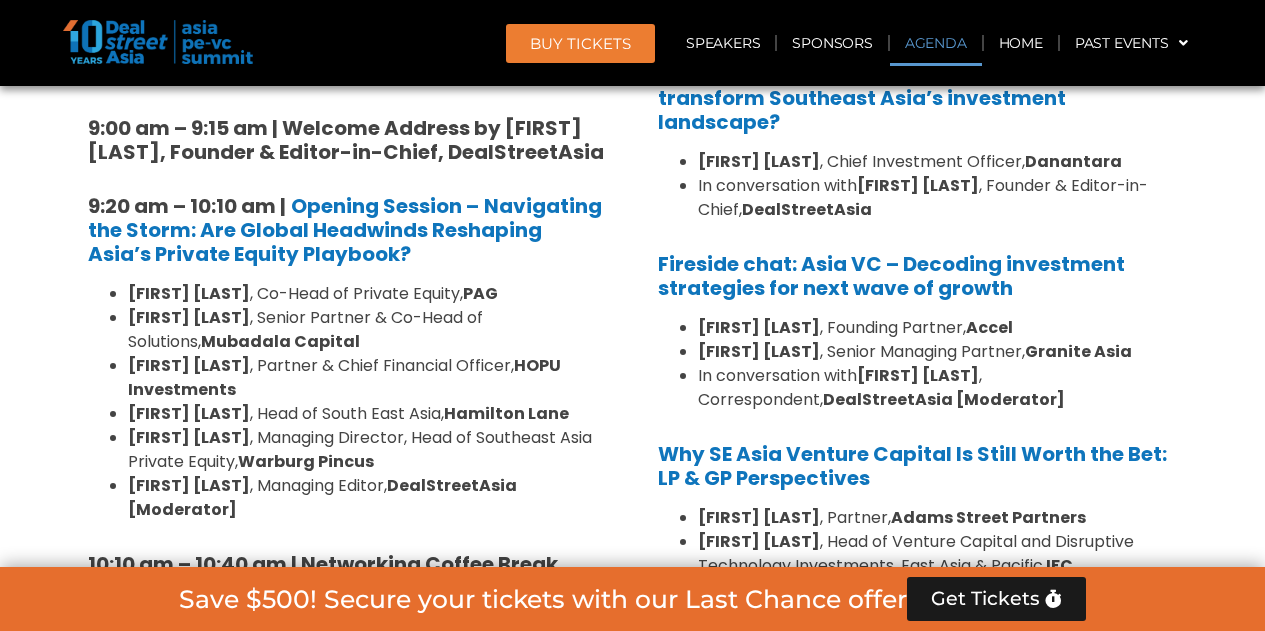 scroll, scrollTop: 7007, scrollLeft: 0, axis: vertical 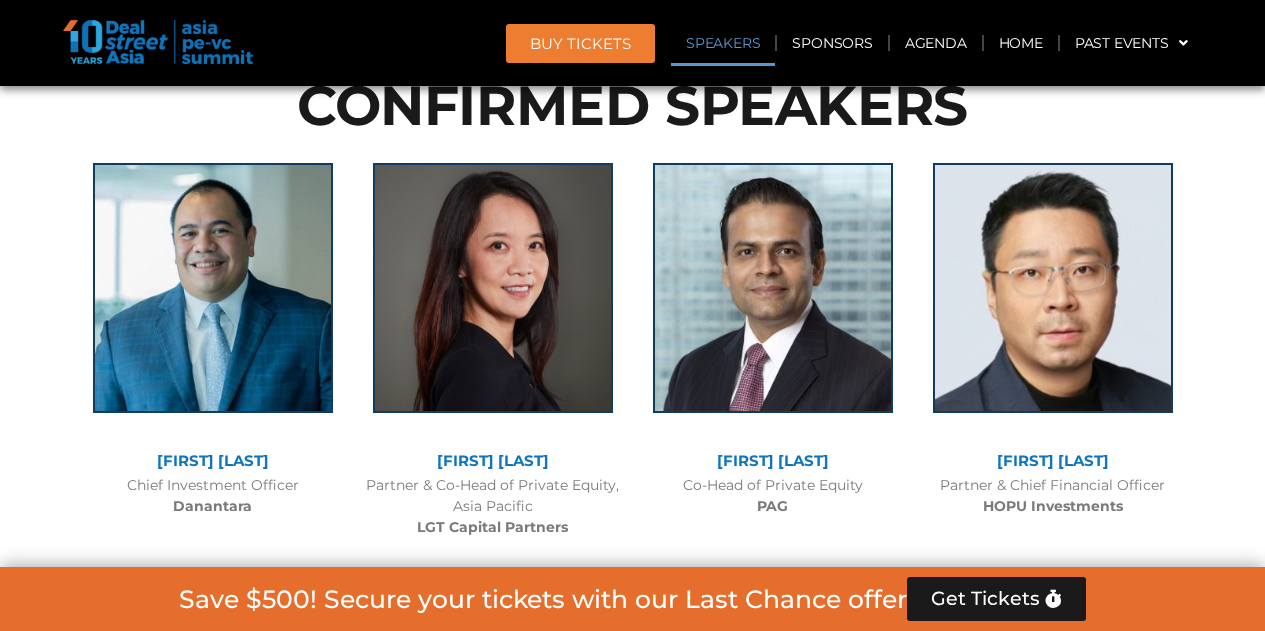drag, startPoint x: 685, startPoint y: 341, endPoint x: 868, endPoint y: 344, distance: 183.02458 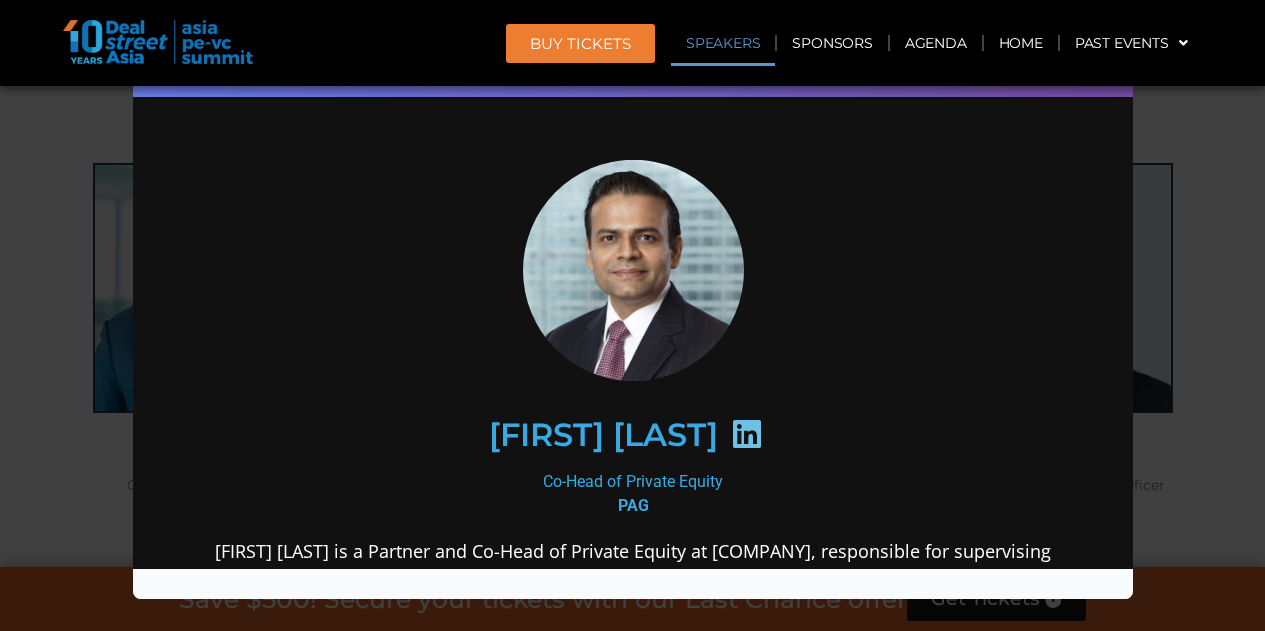 scroll, scrollTop: 15139, scrollLeft: 0, axis: vertical 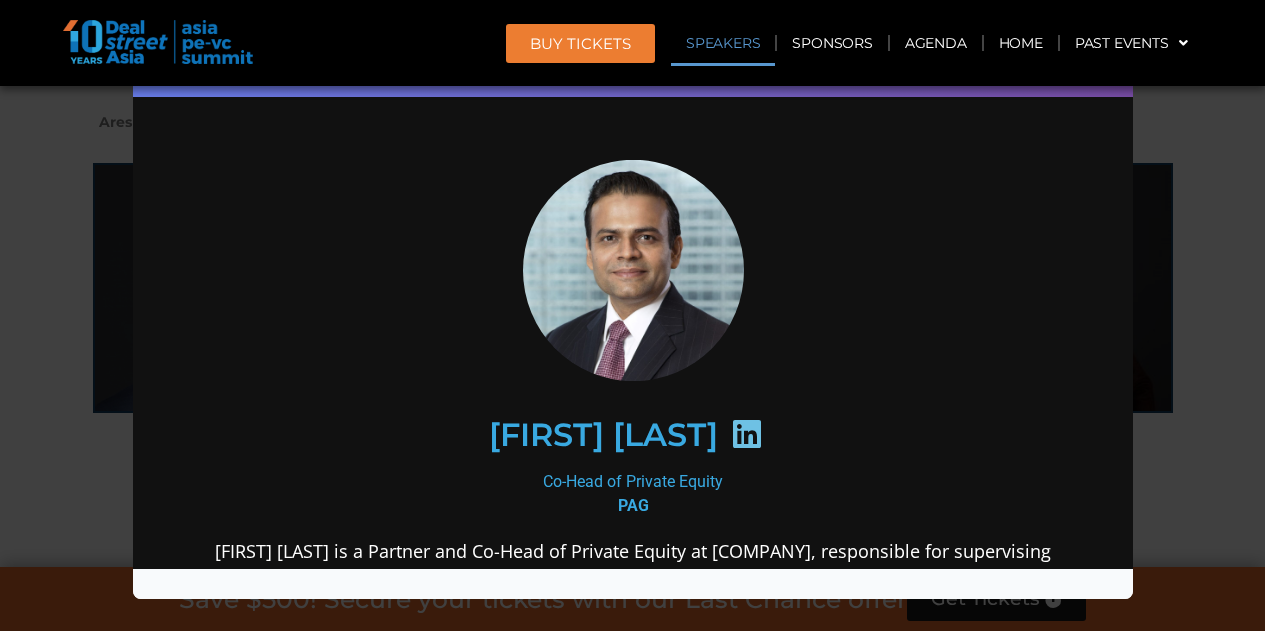click on "Speaker Profile
×" at bounding box center (632, 315) 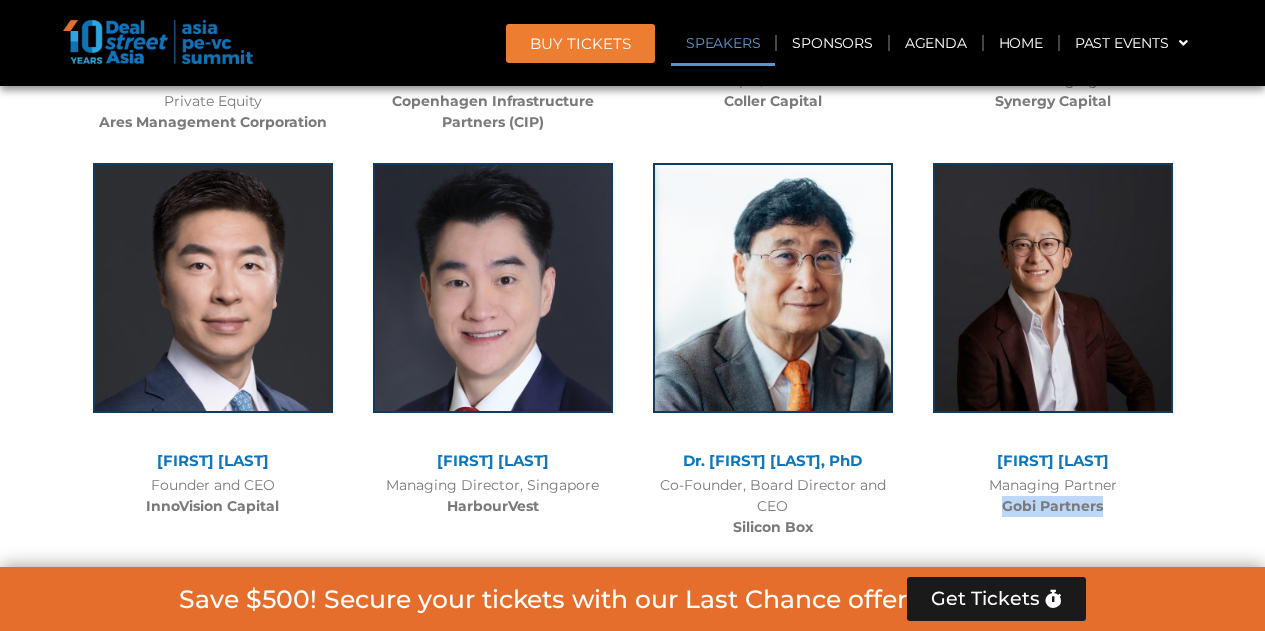 drag, startPoint x: 1111, startPoint y: 361, endPoint x: 988, endPoint y: 368, distance: 123.19903 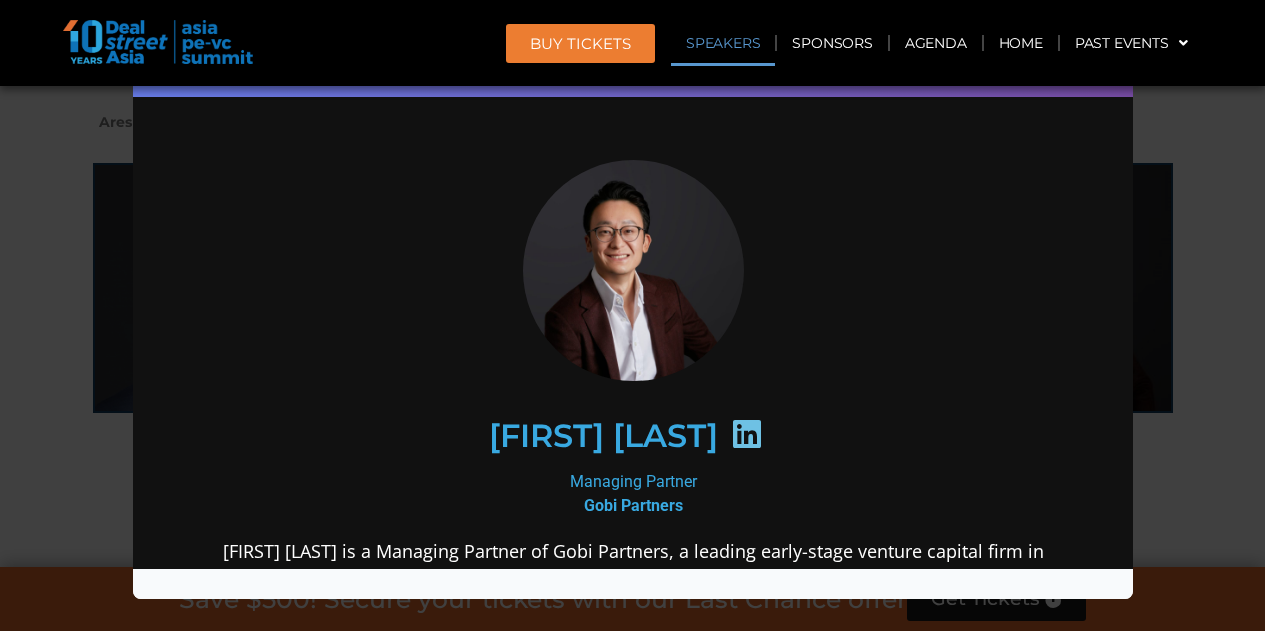 scroll, scrollTop: 0, scrollLeft: 0, axis: both 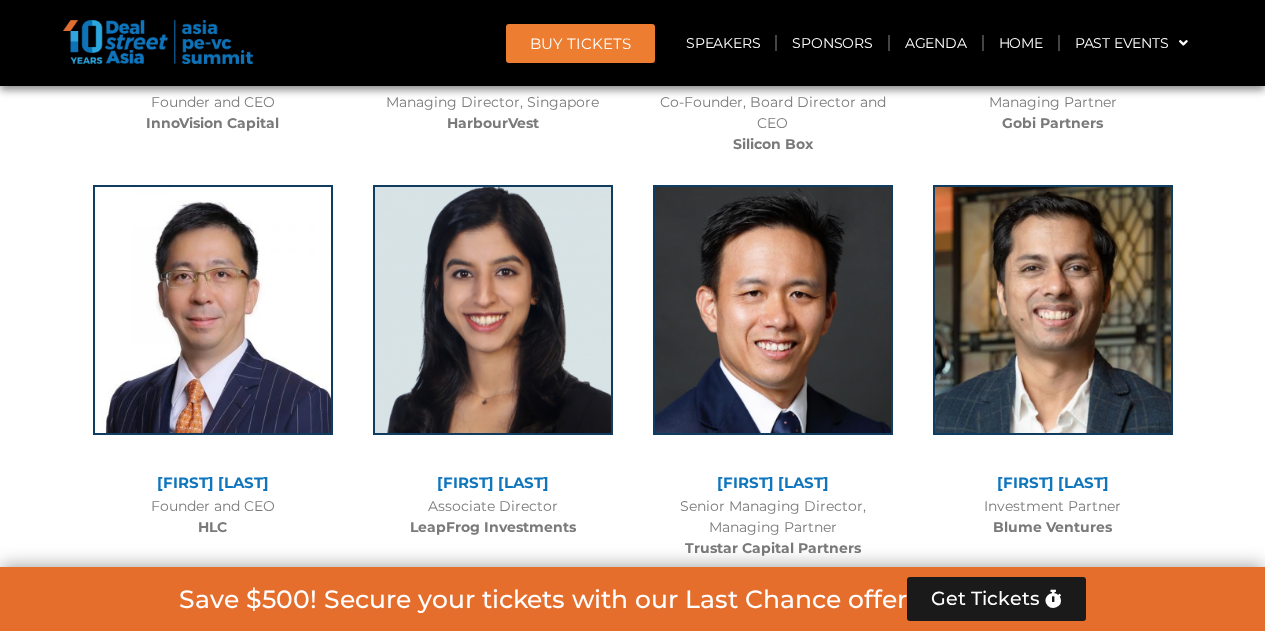 click on "Founder and CEO
[COMPANY]" 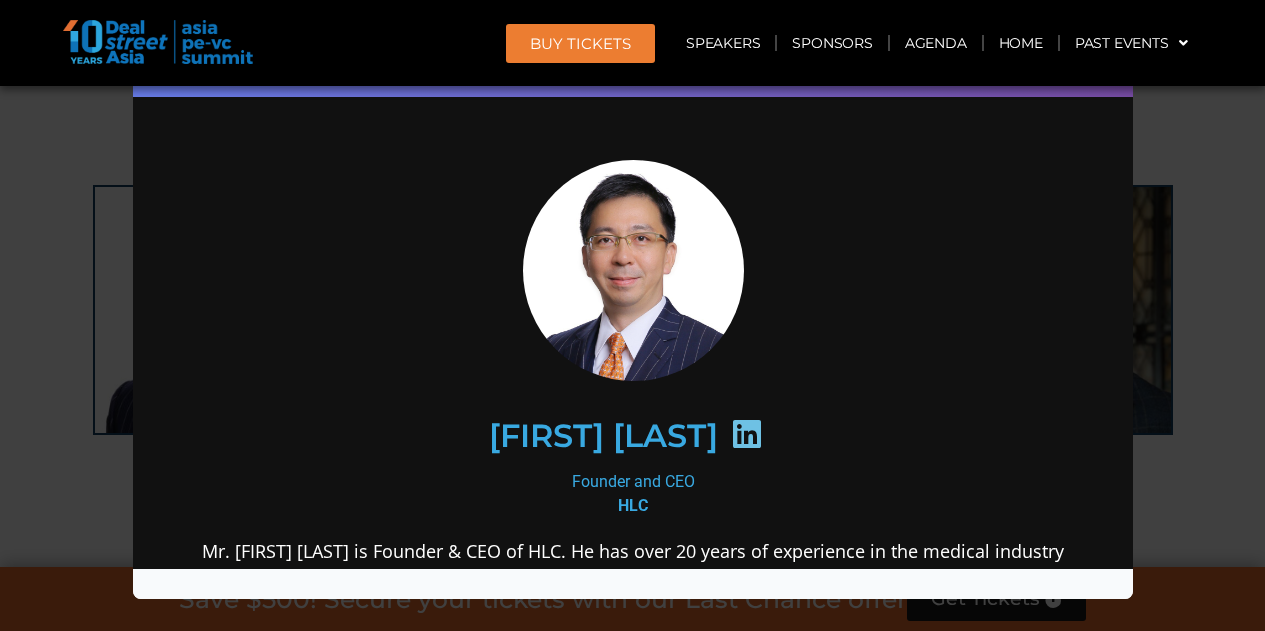 scroll, scrollTop: 0, scrollLeft: 0, axis: both 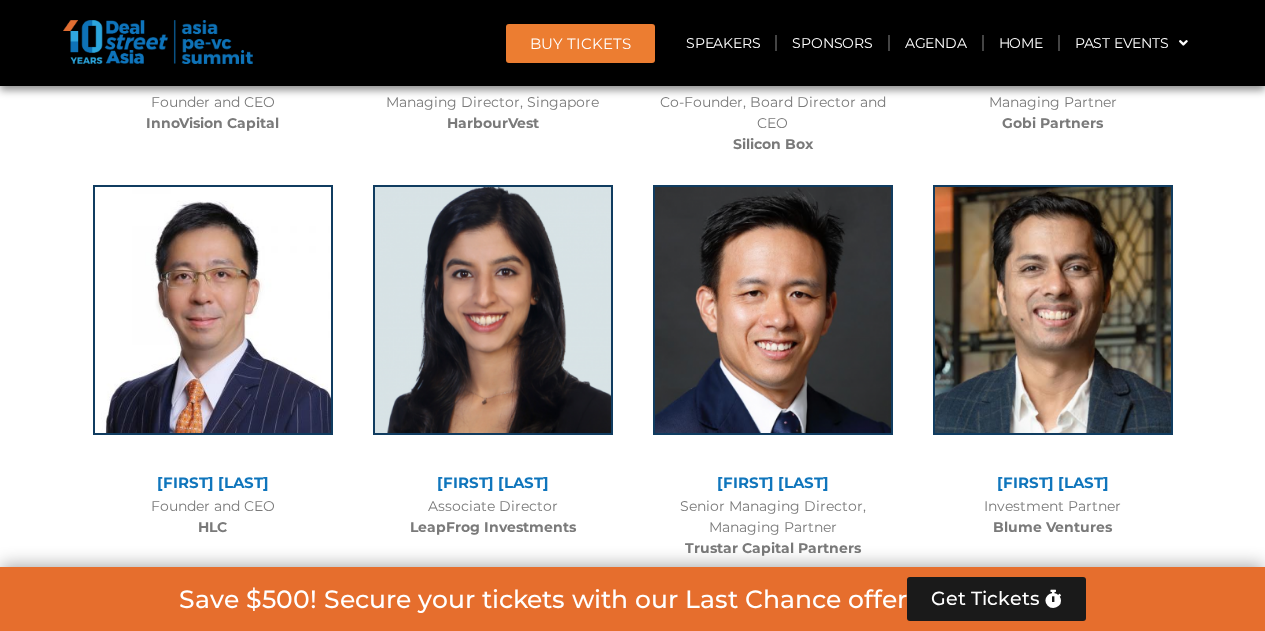 drag, startPoint x: 279, startPoint y: 340, endPoint x: 131, endPoint y: 344, distance: 148.05405 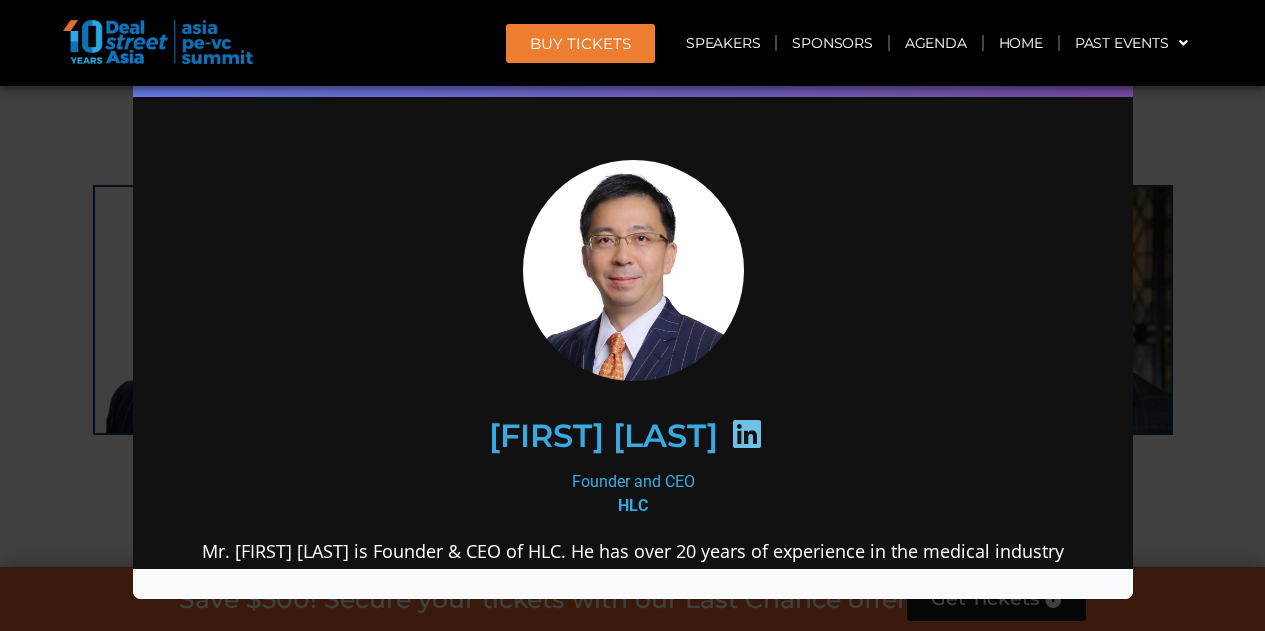 scroll, scrollTop: 0, scrollLeft: 0, axis: both 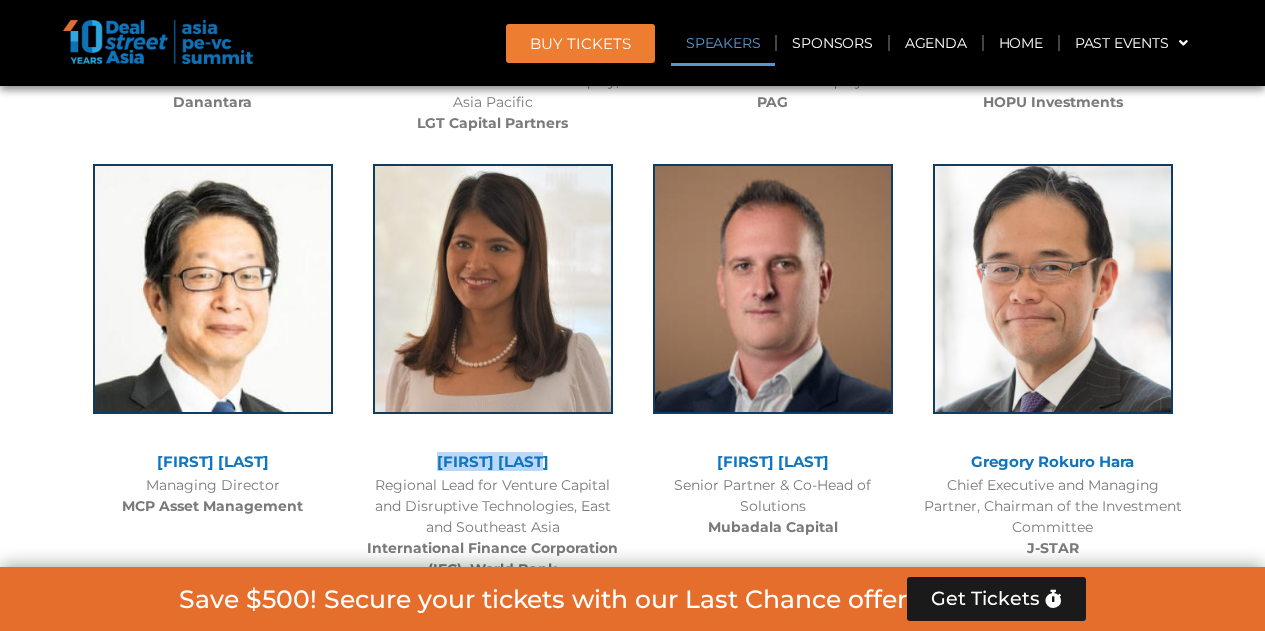 drag, startPoint x: 545, startPoint y: 305, endPoint x: 555, endPoint y: 316, distance: 14.866069 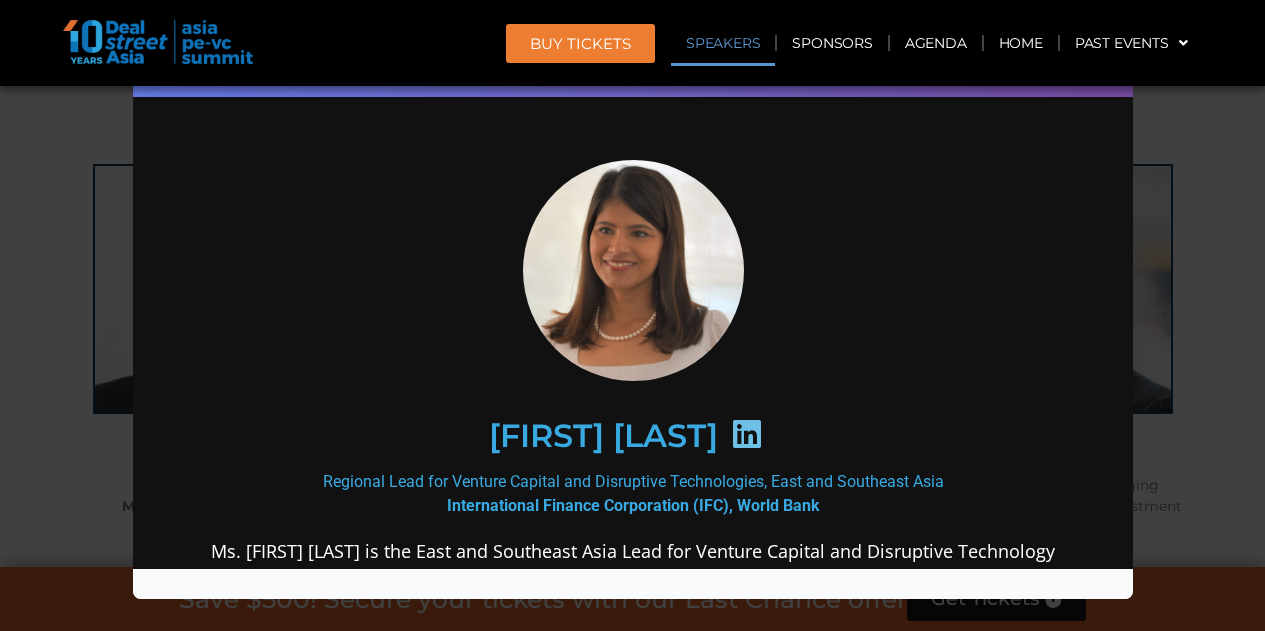 scroll, scrollTop: 0, scrollLeft: 0, axis: both 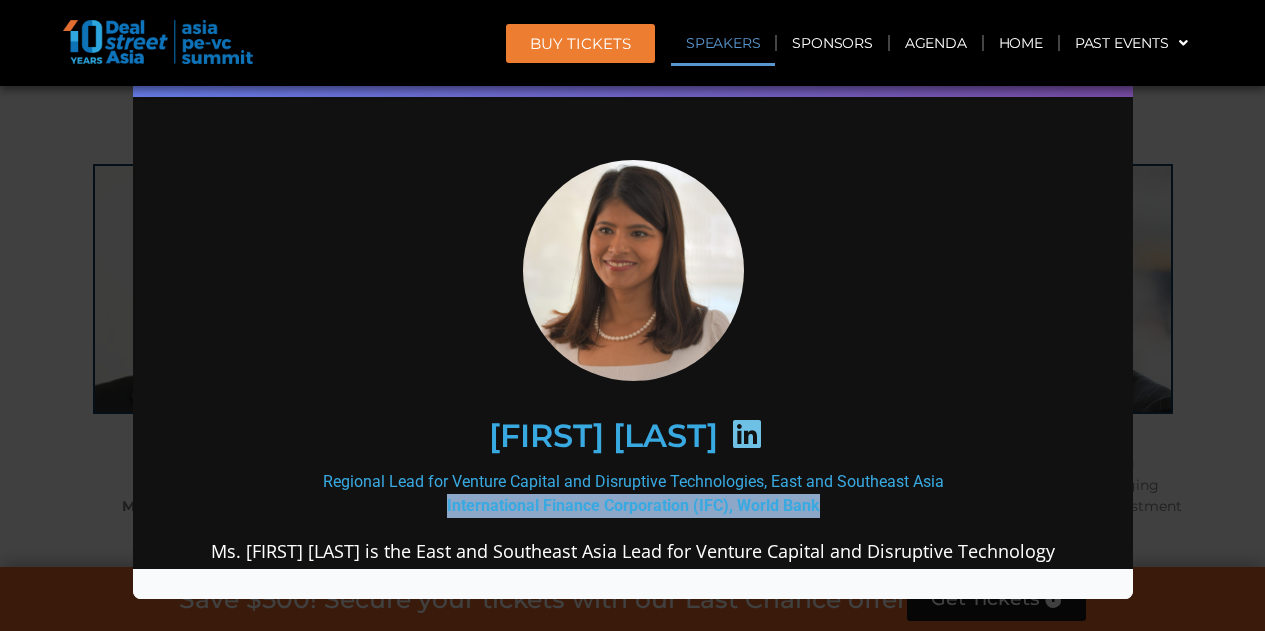 drag, startPoint x: 812, startPoint y: 501, endPoint x: 434, endPoint y: 494, distance: 378.06482 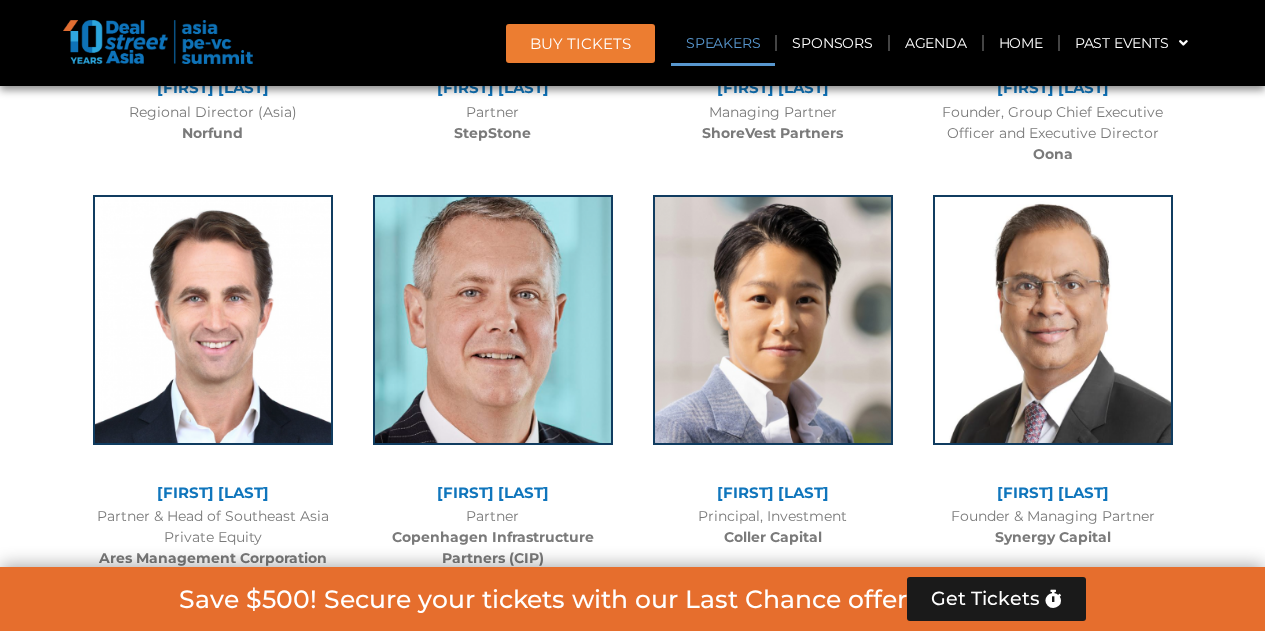 scroll, scrollTop: 14609, scrollLeft: 0, axis: vertical 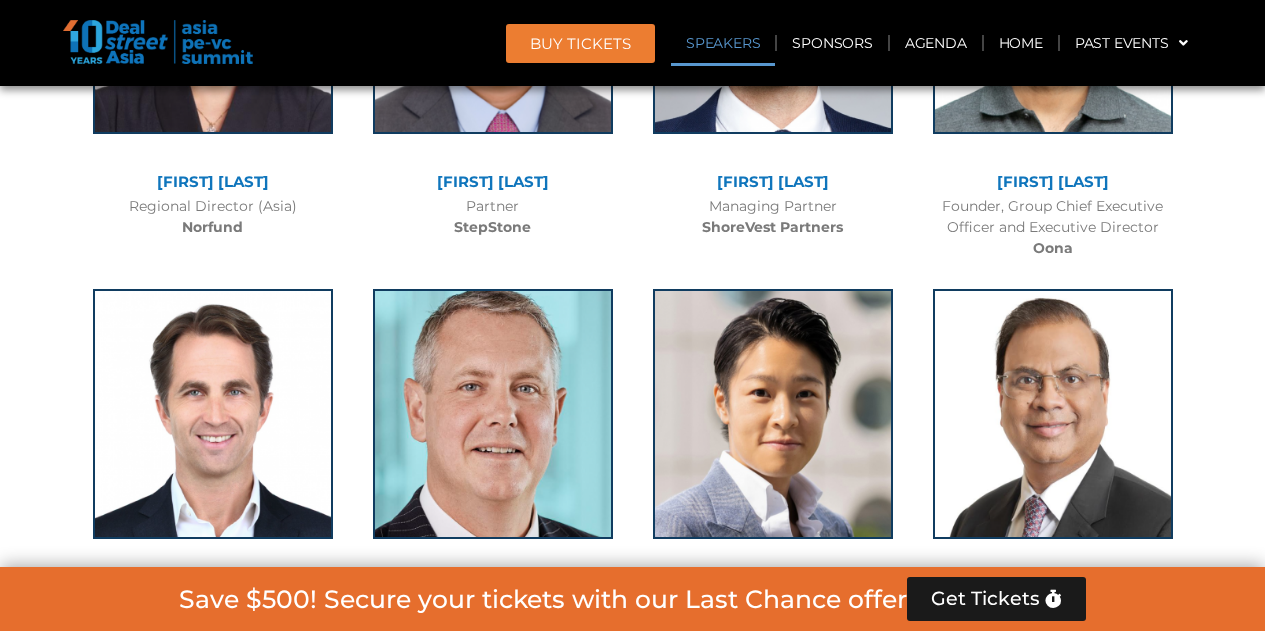 drag, startPoint x: 849, startPoint y: 465, endPoint x: 696, endPoint y: 457, distance: 153.20901 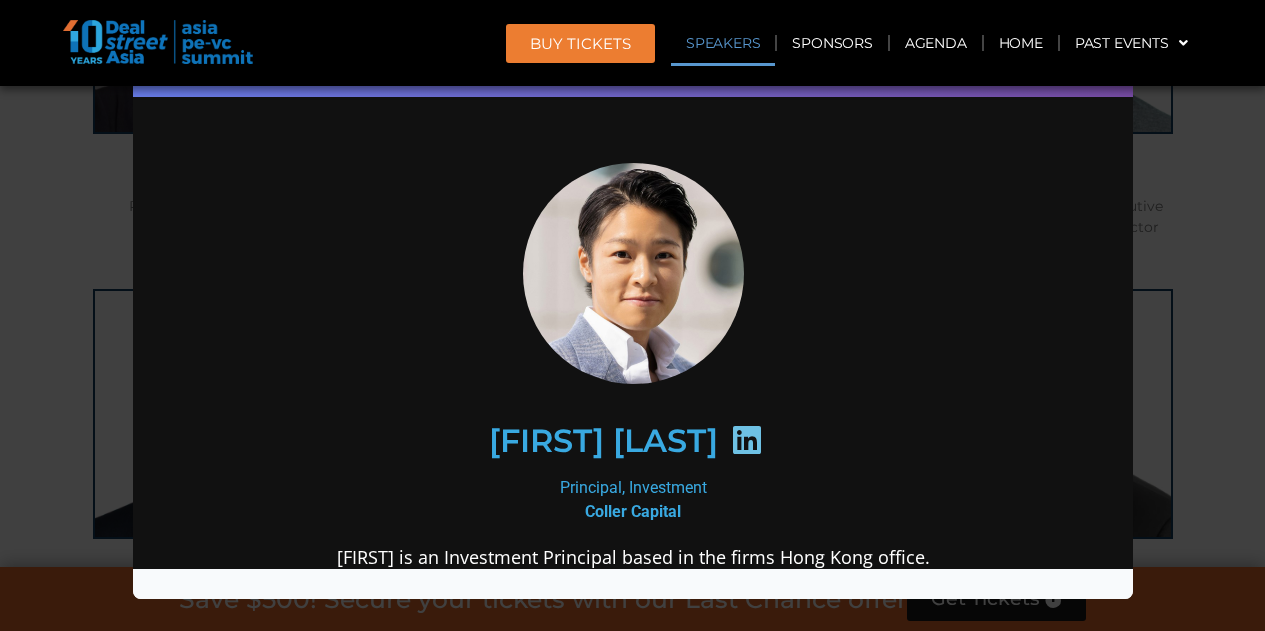 scroll, scrollTop: 0, scrollLeft: 0, axis: both 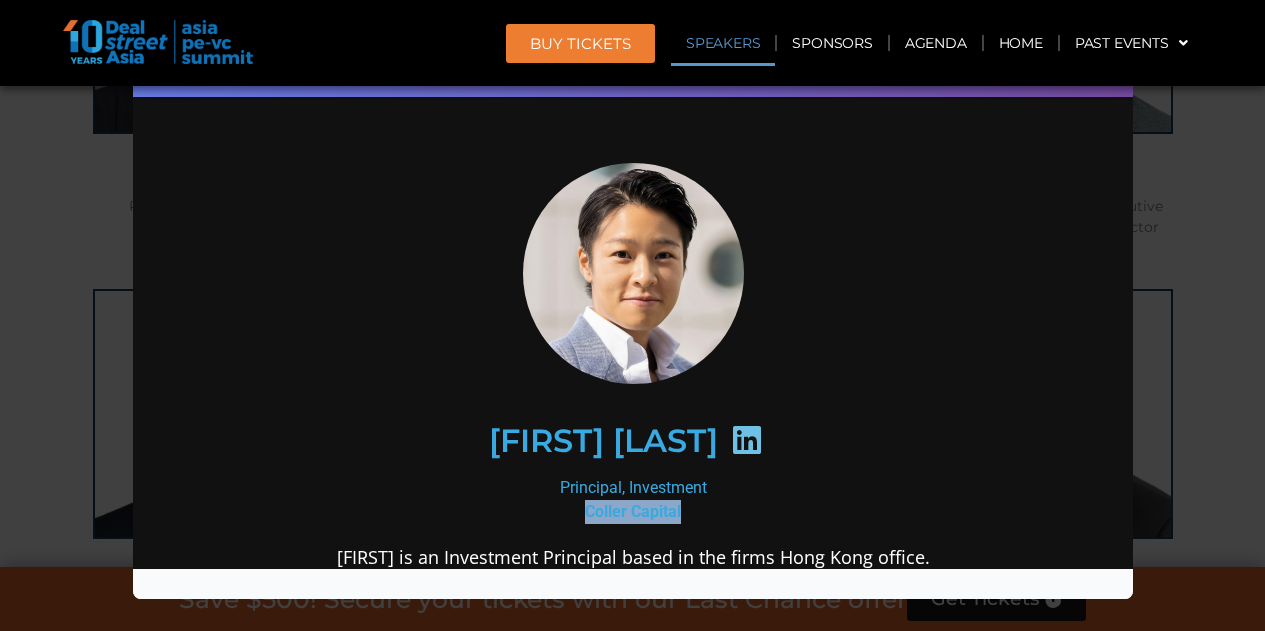 drag, startPoint x: 679, startPoint y: 511, endPoint x: 563, endPoint y: 511, distance: 116 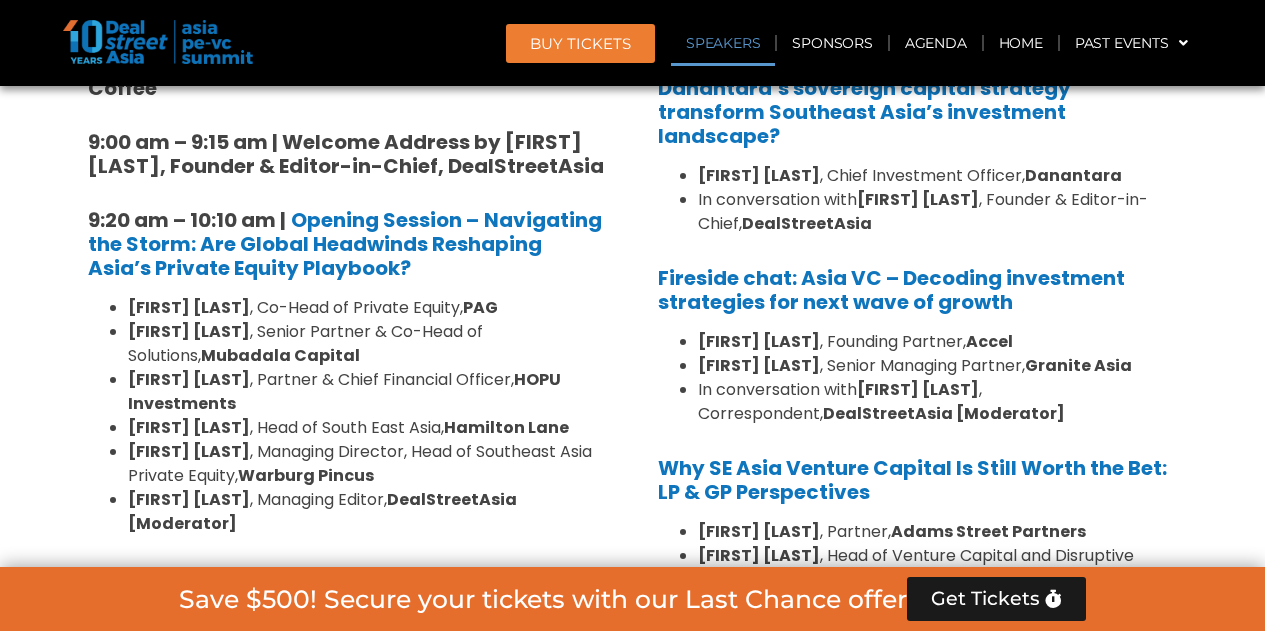 scroll, scrollTop: 7858, scrollLeft: 0, axis: vertical 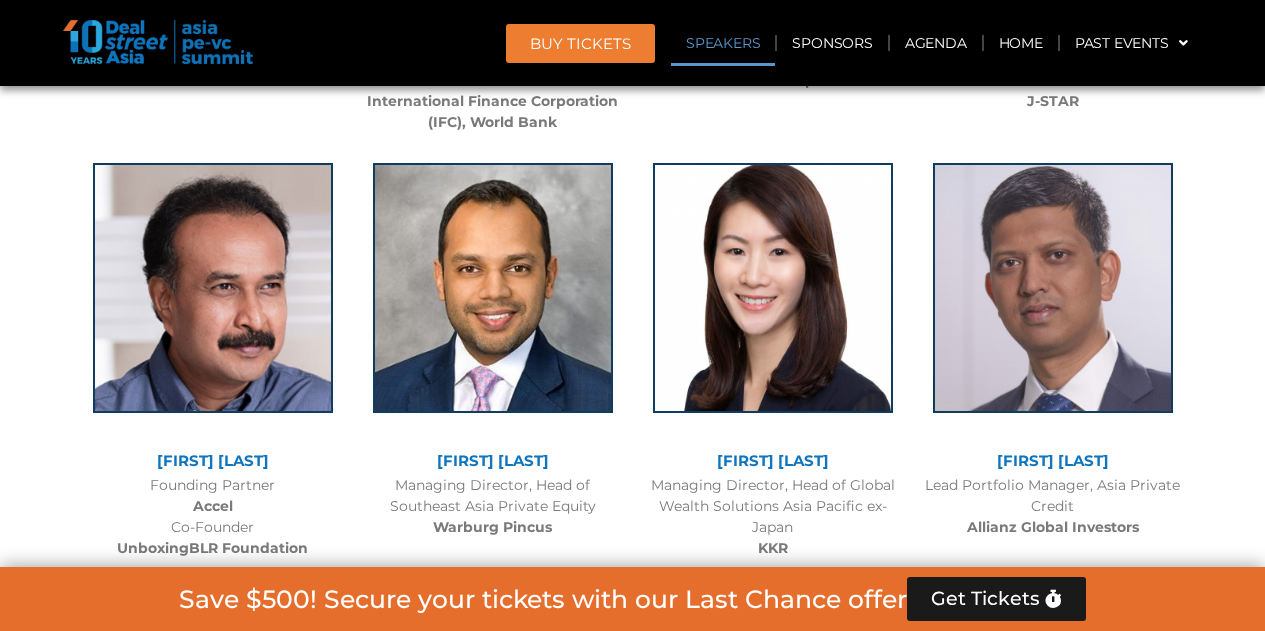 drag, startPoint x: 288, startPoint y: 322, endPoint x: 139, endPoint y: 307, distance: 149.75313 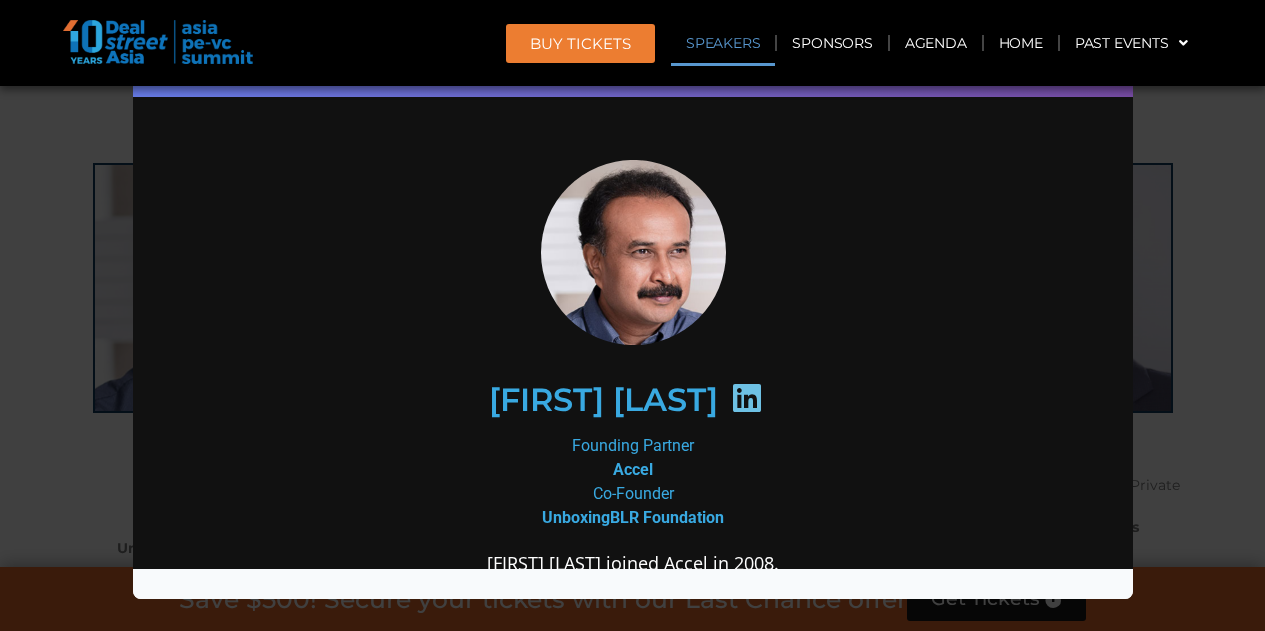 scroll, scrollTop: 0, scrollLeft: 0, axis: both 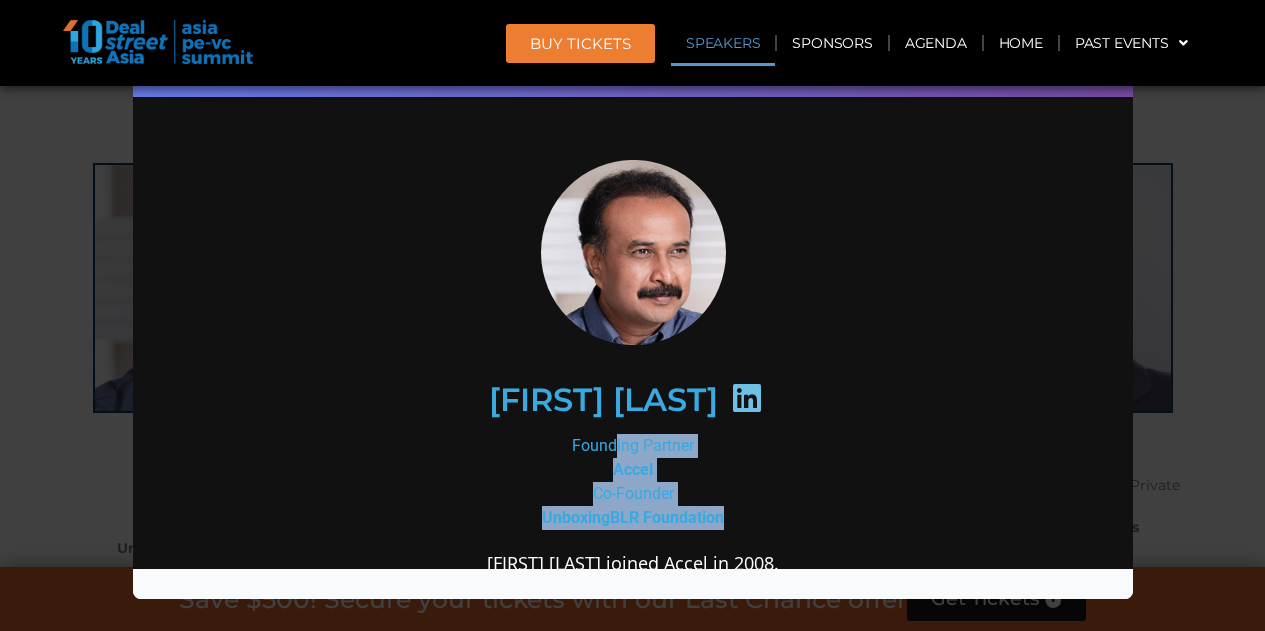 drag, startPoint x: 713, startPoint y: 511, endPoint x: 539, endPoint y: 441, distance: 187.55266 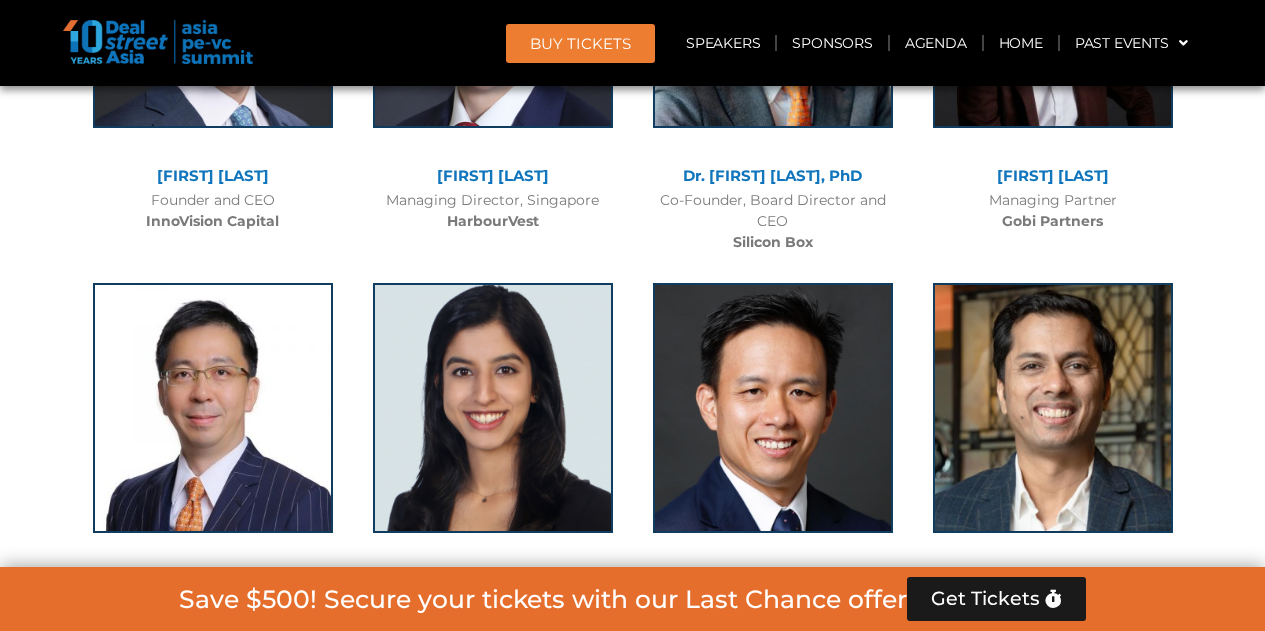 scroll, scrollTop: 15423, scrollLeft: 0, axis: vertical 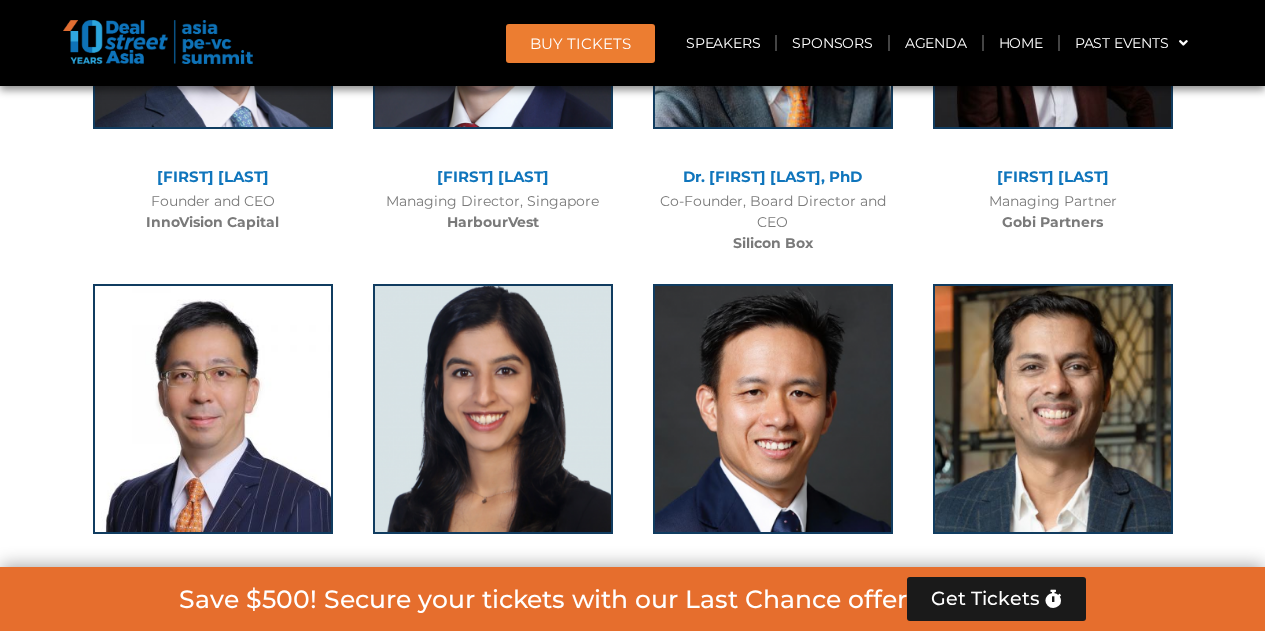 drag, startPoint x: 1110, startPoint y: 410, endPoint x: 986, endPoint y: 407, distance: 124.036285 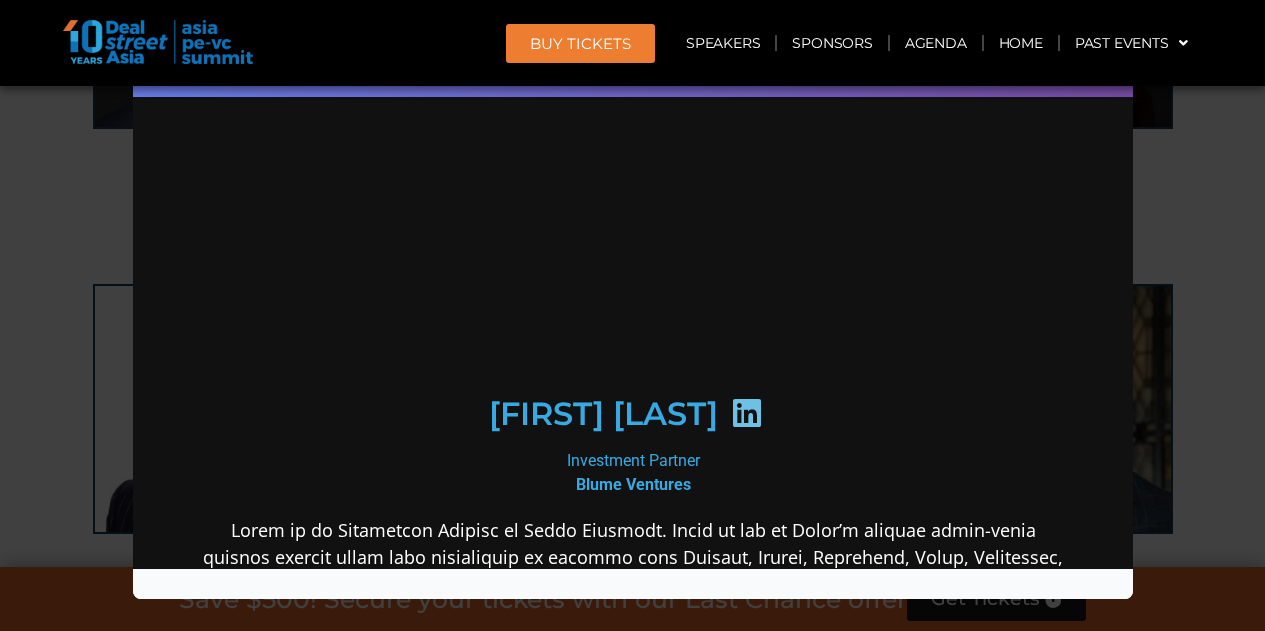 scroll, scrollTop: 0, scrollLeft: 0, axis: both 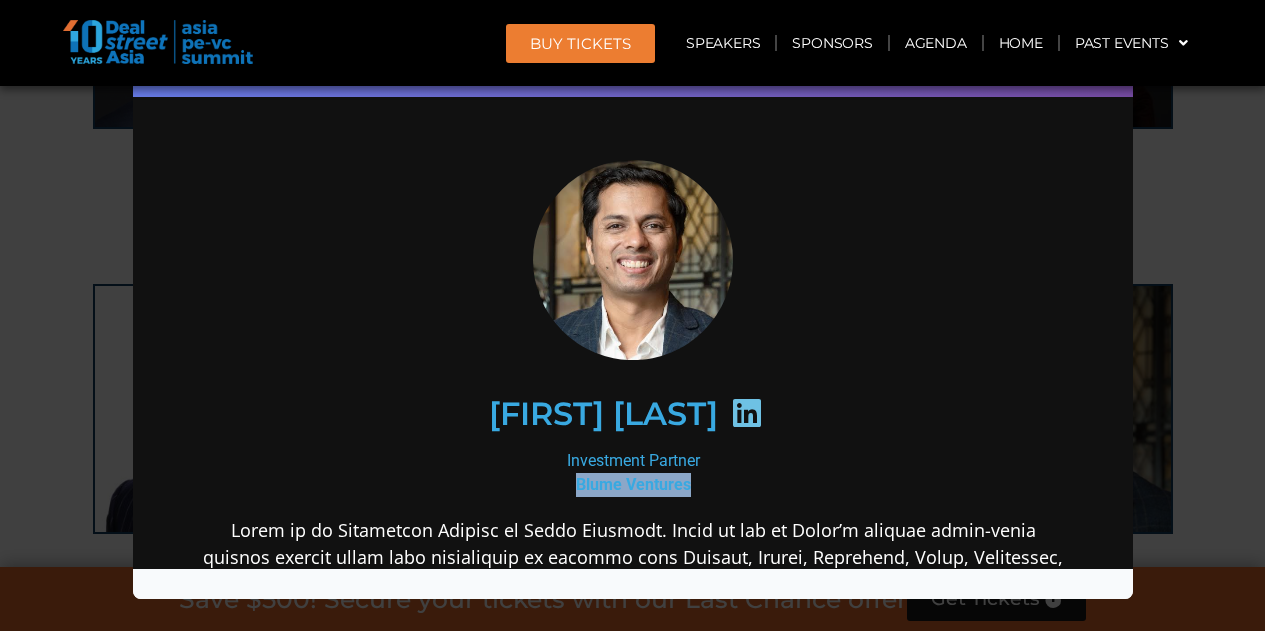 drag, startPoint x: 697, startPoint y: 470, endPoint x: 558, endPoint y: 474, distance: 139.05754 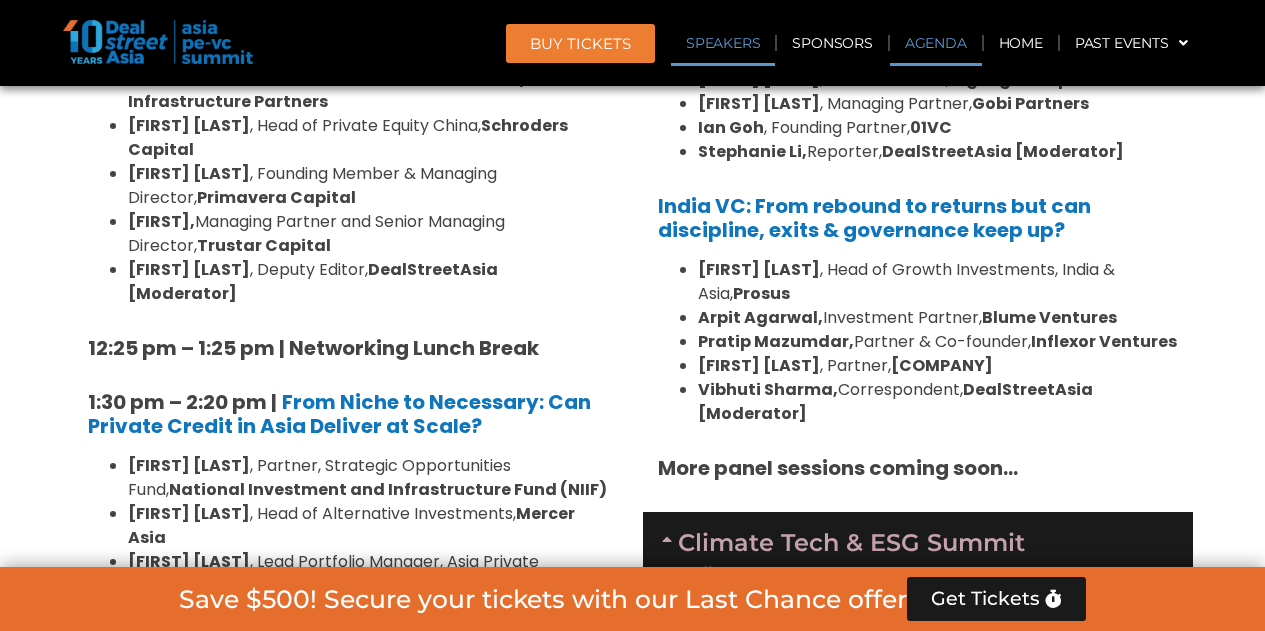 scroll, scrollTop: 15927, scrollLeft: 0, axis: vertical 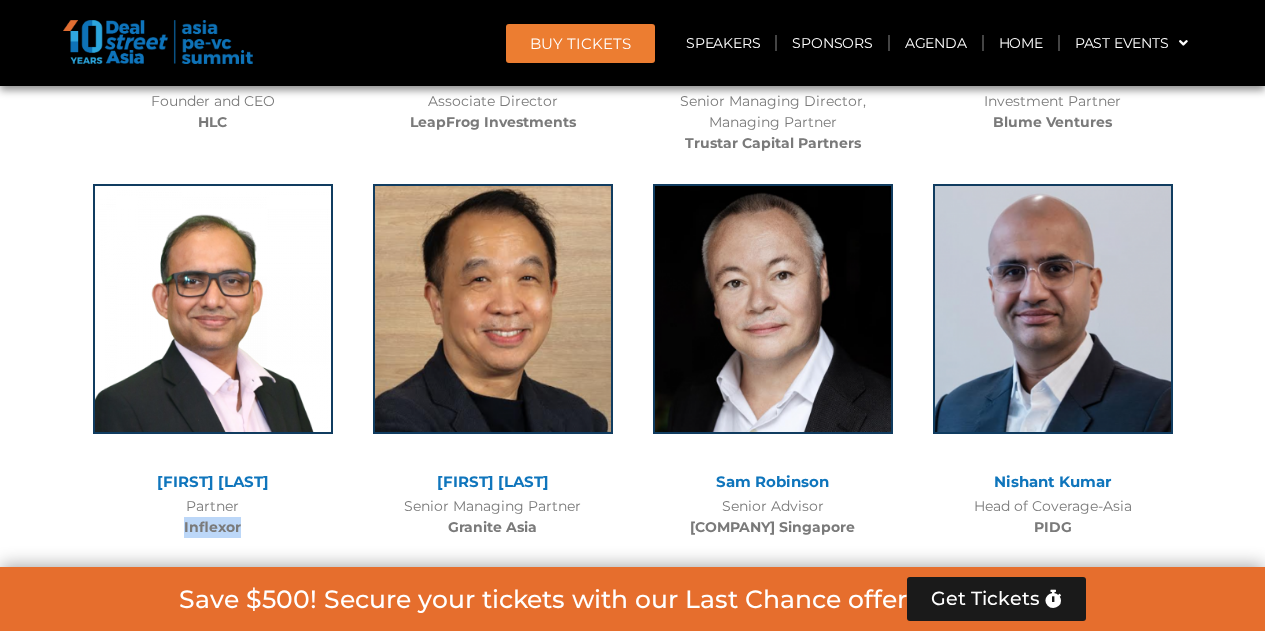drag, startPoint x: 245, startPoint y: 364, endPoint x: 154, endPoint y: 365, distance: 91.00549 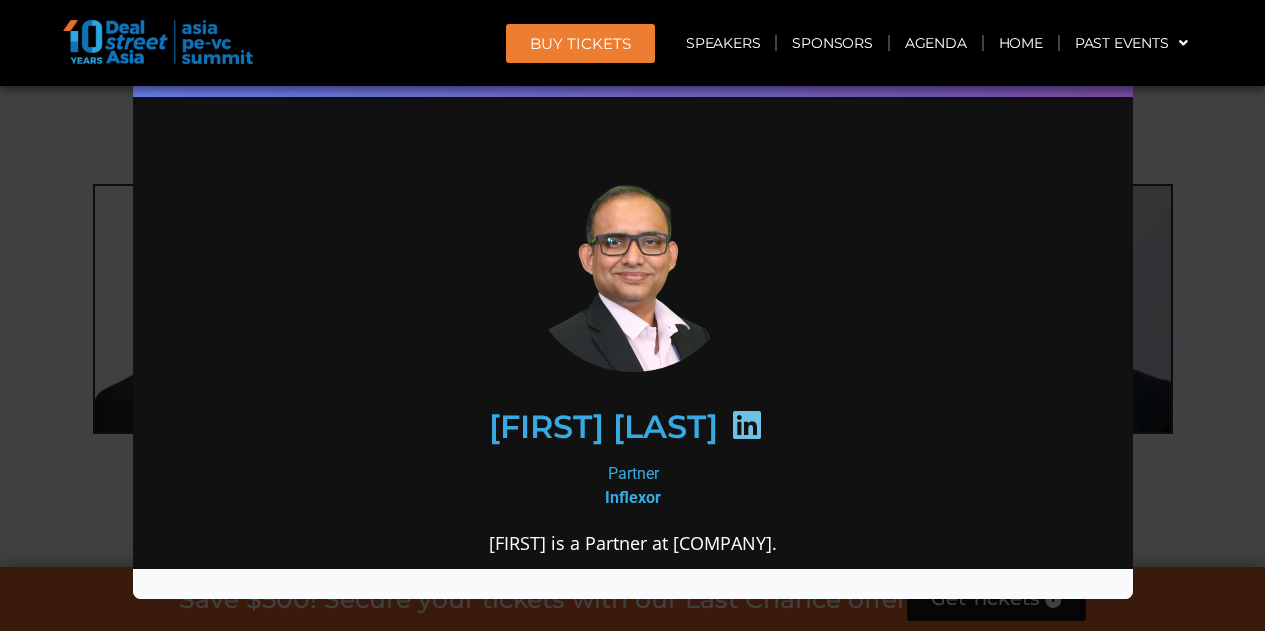 scroll, scrollTop: 0, scrollLeft: 0, axis: both 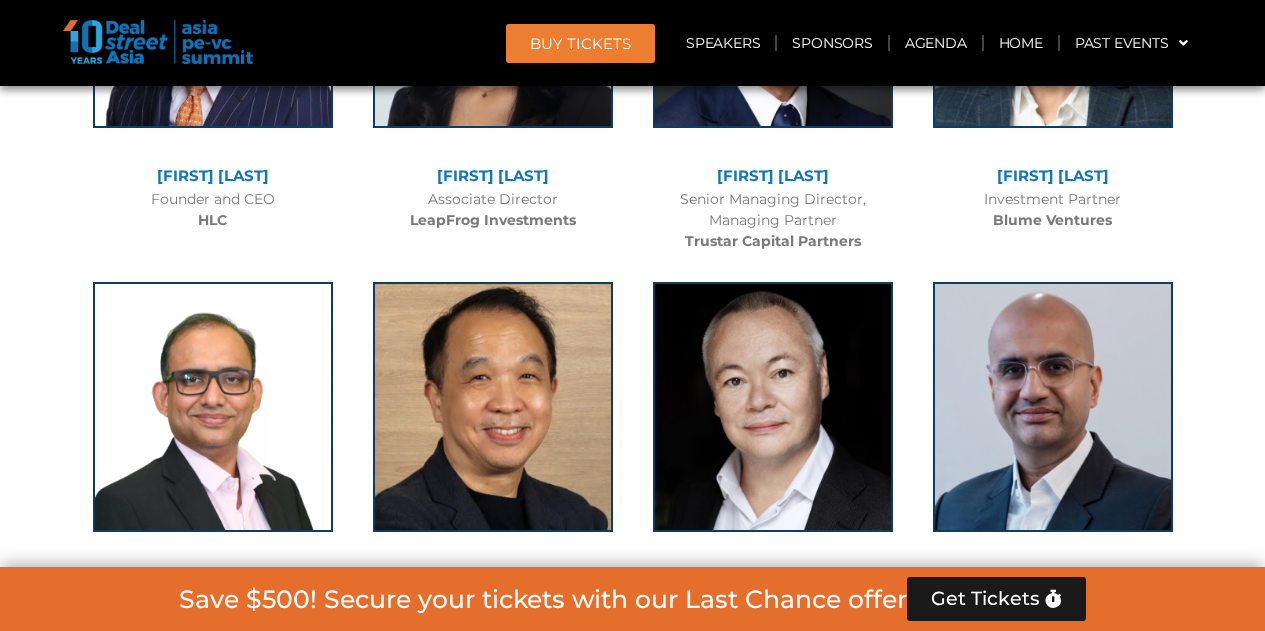 drag, startPoint x: 816, startPoint y: 478, endPoint x: 662, endPoint y: 454, distance: 155.85892 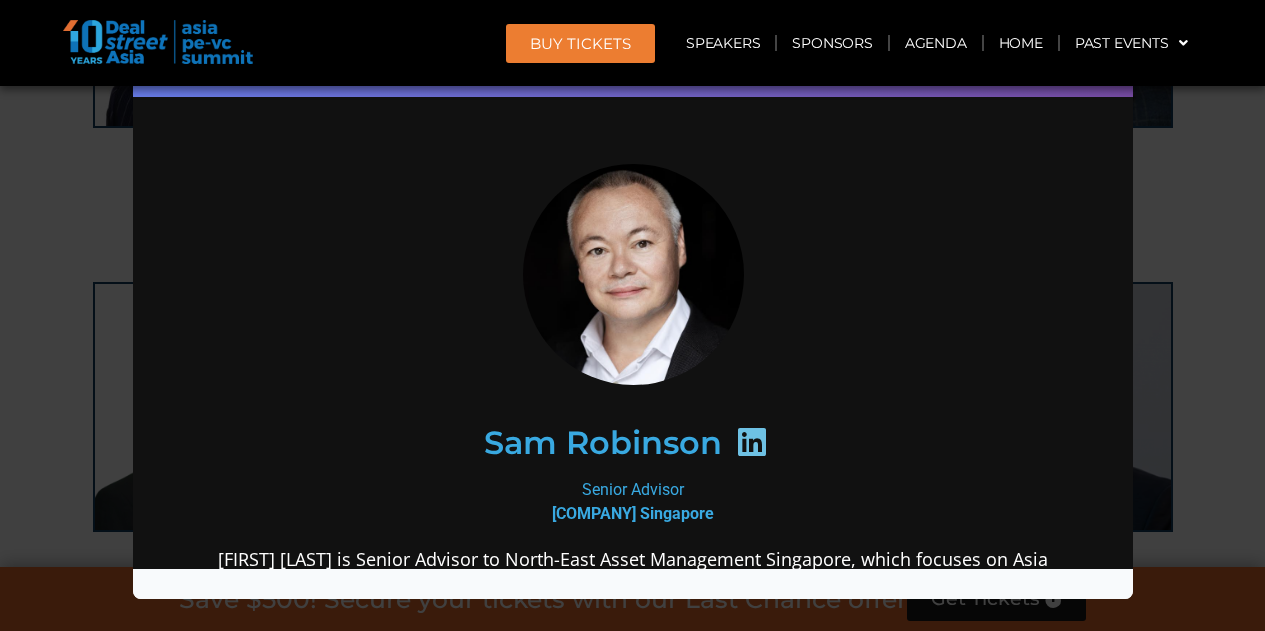 scroll, scrollTop: 0, scrollLeft: 0, axis: both 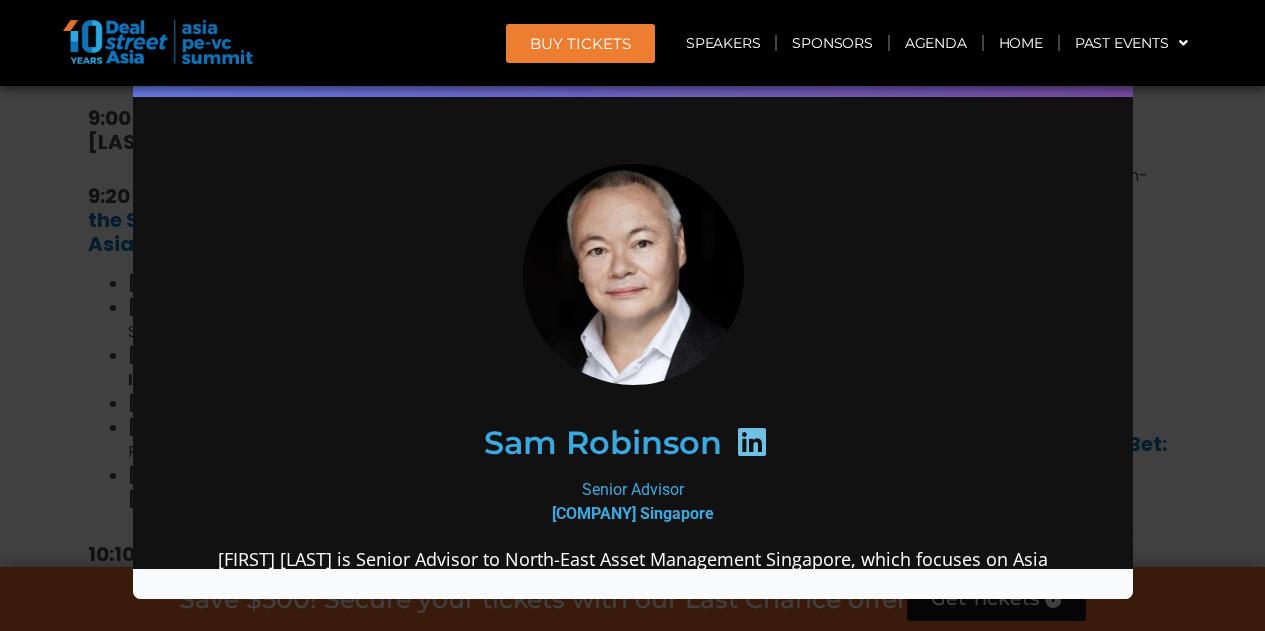 click on "Speaker Profile
×" at bounding box center [632, 315] 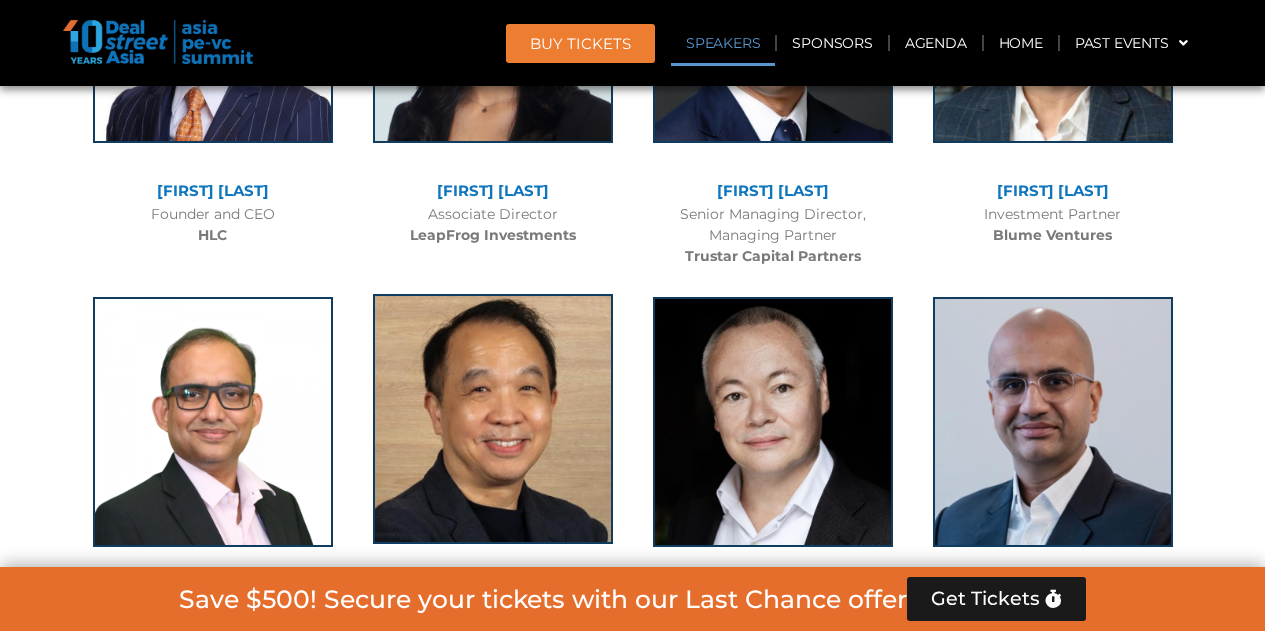 scroll, scrollTop: 15813, scrollLeft: 0, axis: vertical 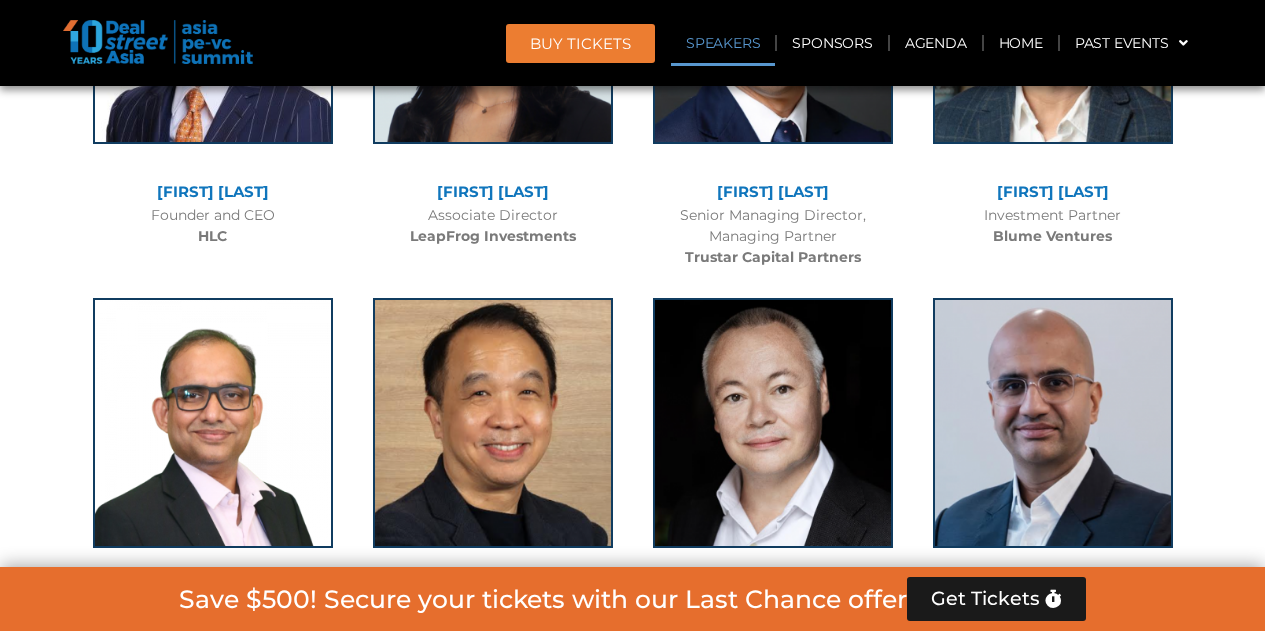 drag, startPoint x: 582, startPoint y: 455, endPoint x: 399, endPoint y: 450, distance: 183.0683 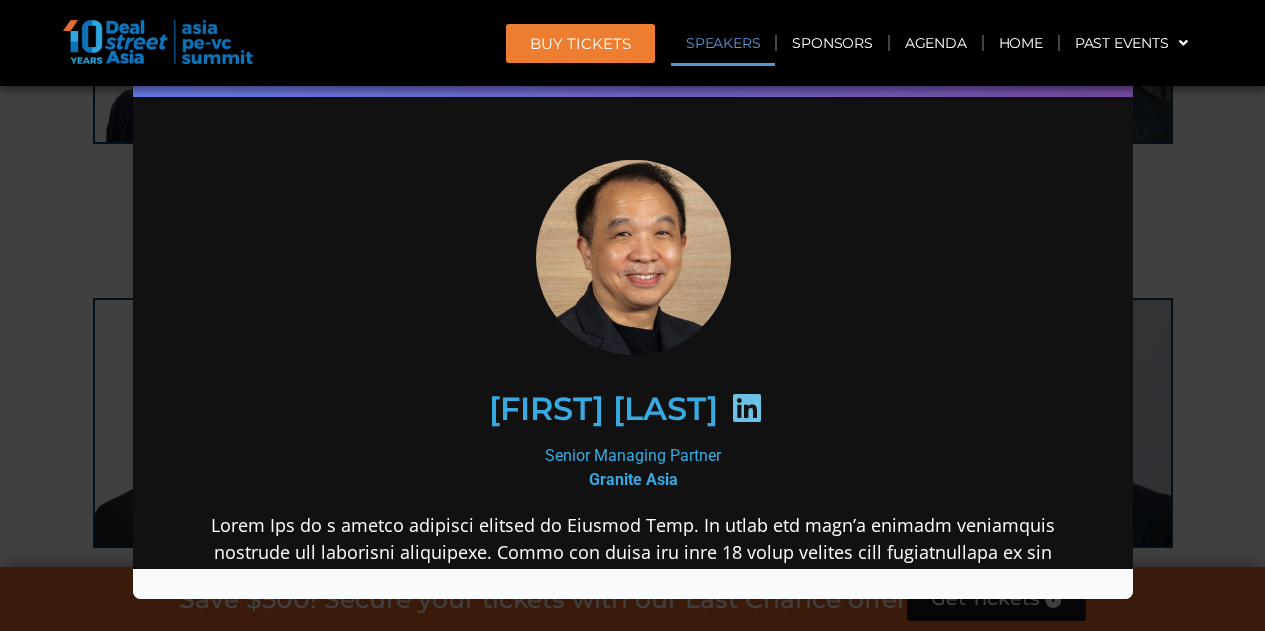scroll, scrollTop: 0, scrollLeft: 0, axis: both 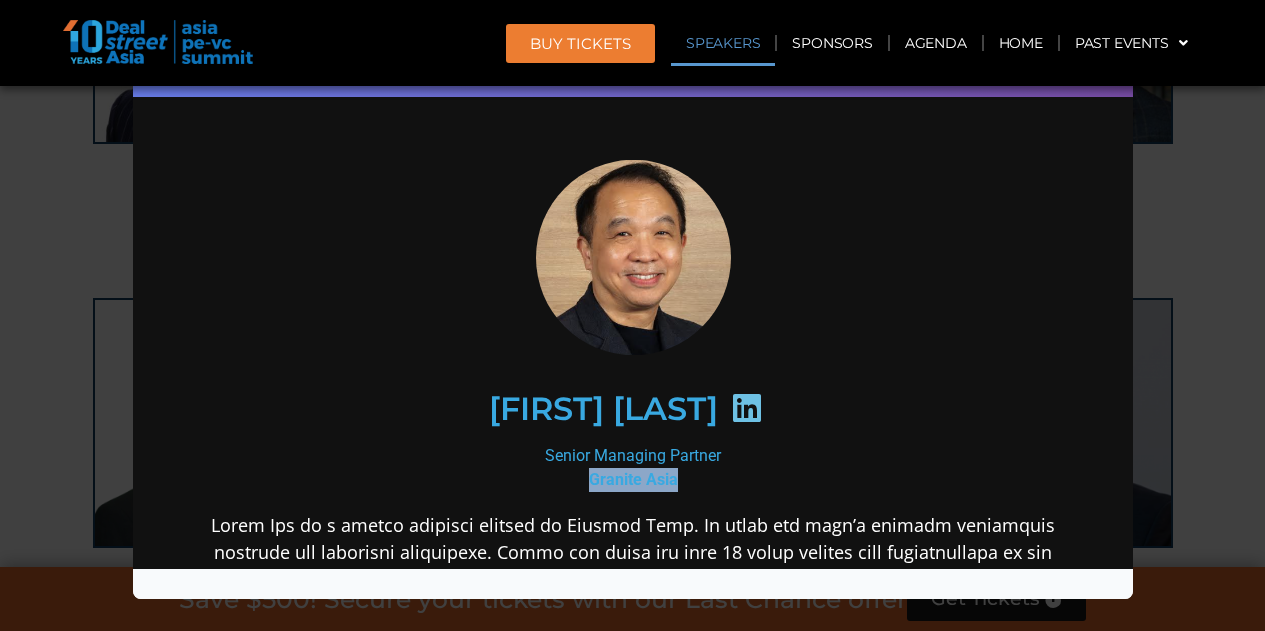 drag, startPoint x: 669, startPoint y: 479, endPoint x: 569, endPoint y: 473, distance: 100.17984 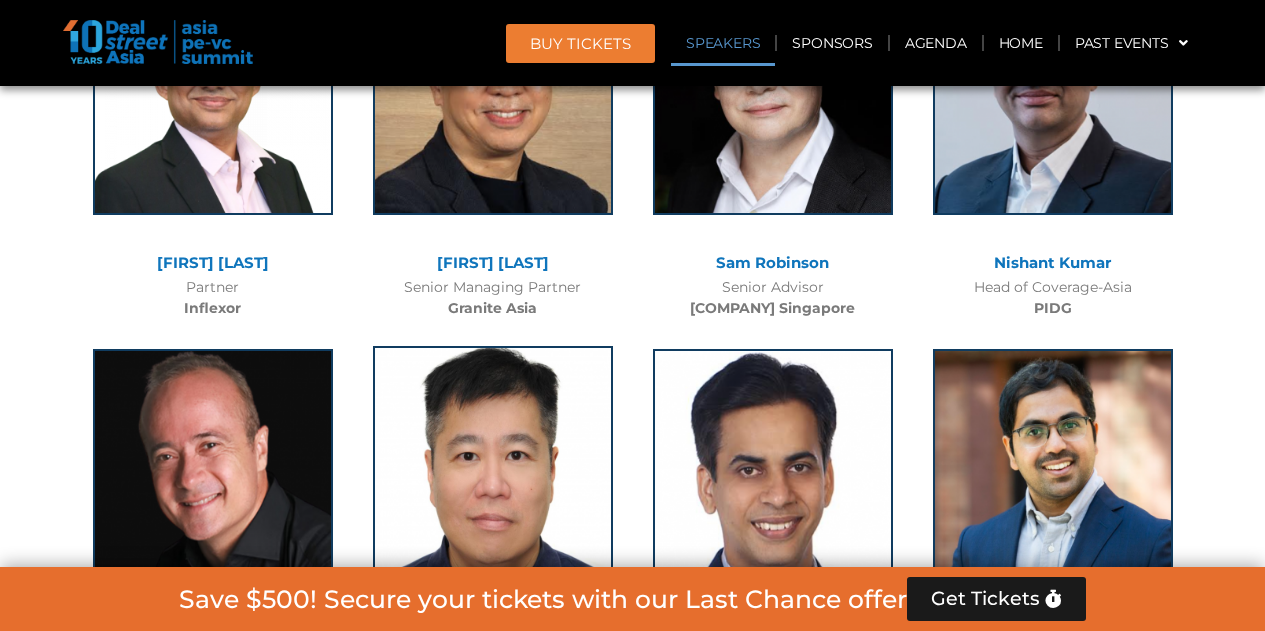 scroll, scrollTop: 16145, scrollLeft: 0, axis: vertical 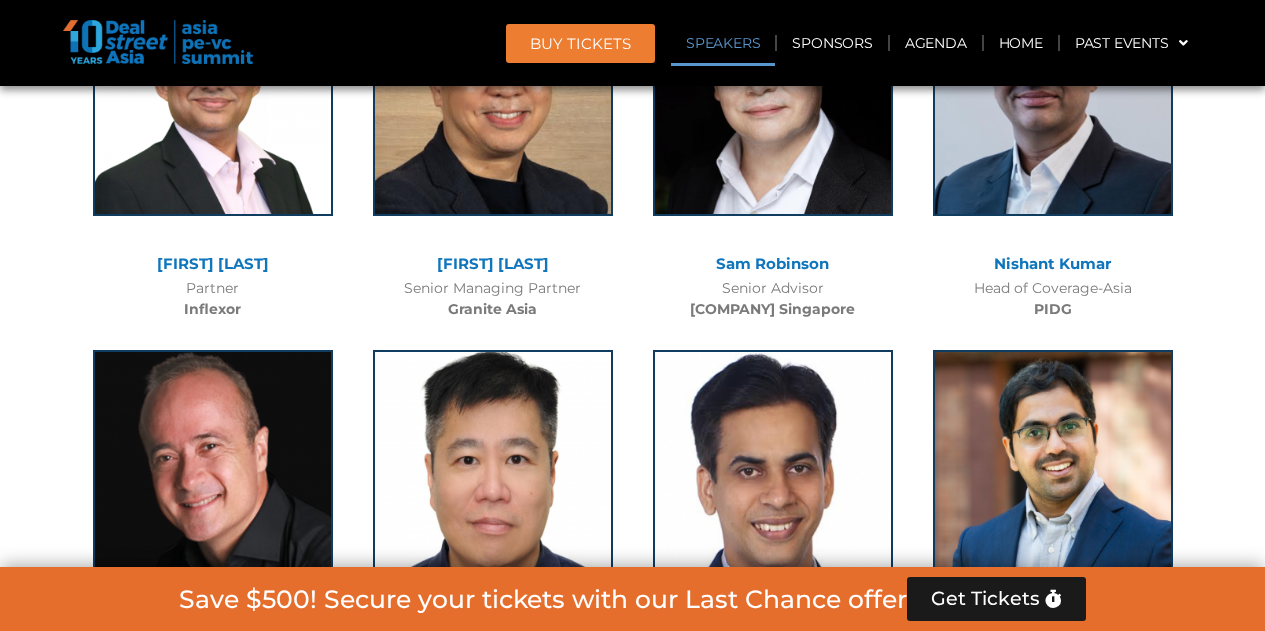 drag, startPoint x: 297, startPoint y: 498, endPoint x: 121, endPoint y: 508, distance: 176.28386 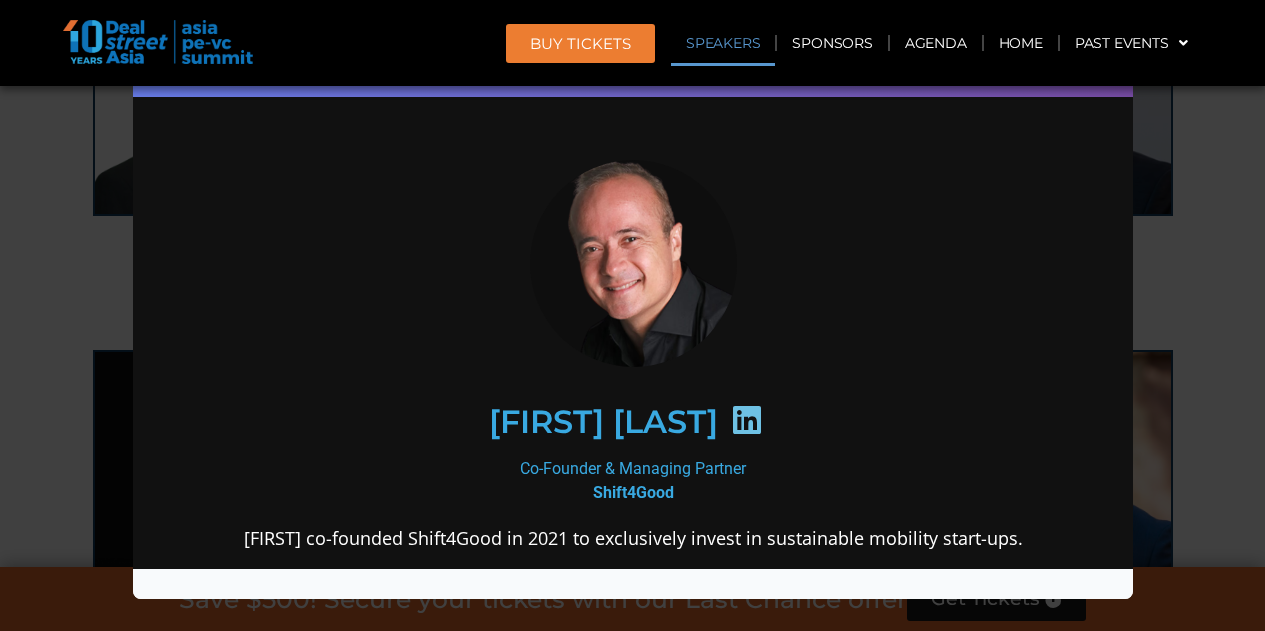 scroll, scrollTop: 0, scrollLeft: 0, axis: both 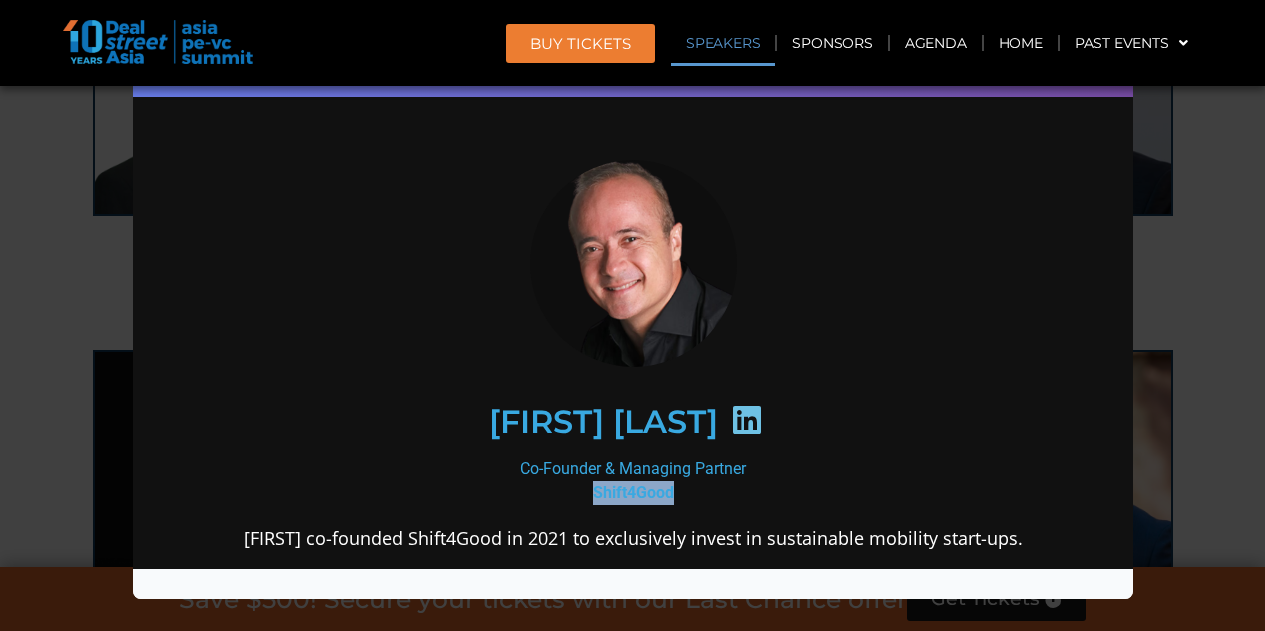 drag, startPoint x: 669, startPoint y: 487, endPoint x: 578, endPoint y: 480, distance: 91.26884 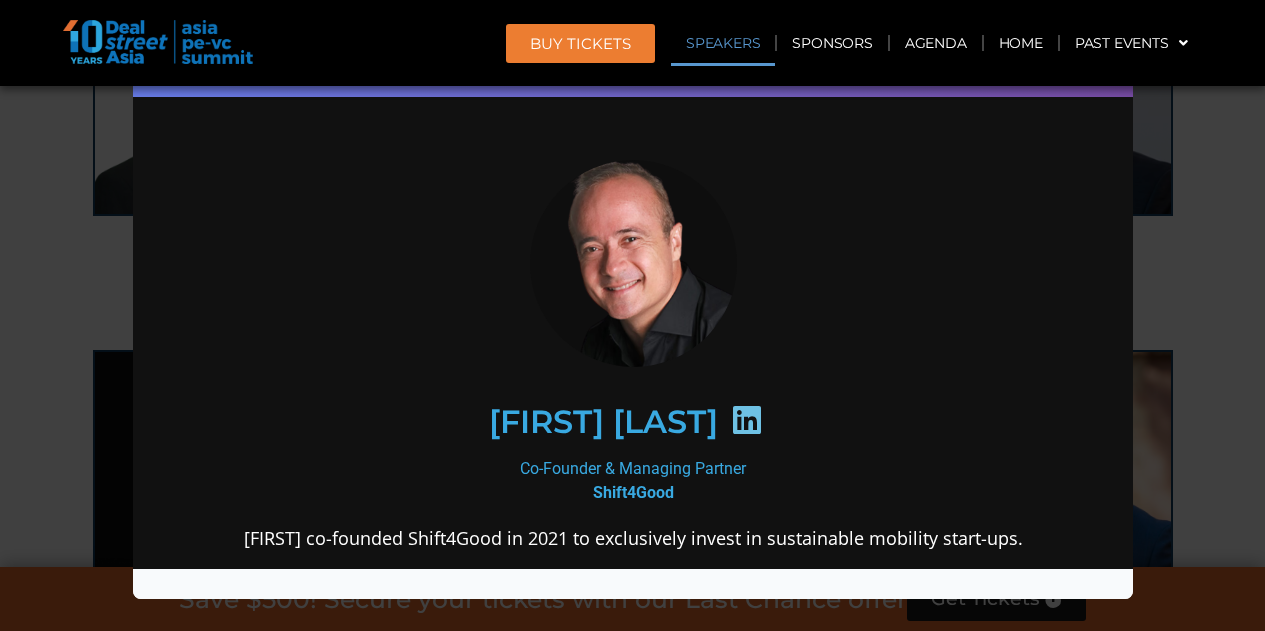 scroll, scrollTop: 14734, scrollLeft: 0, axis: vertical 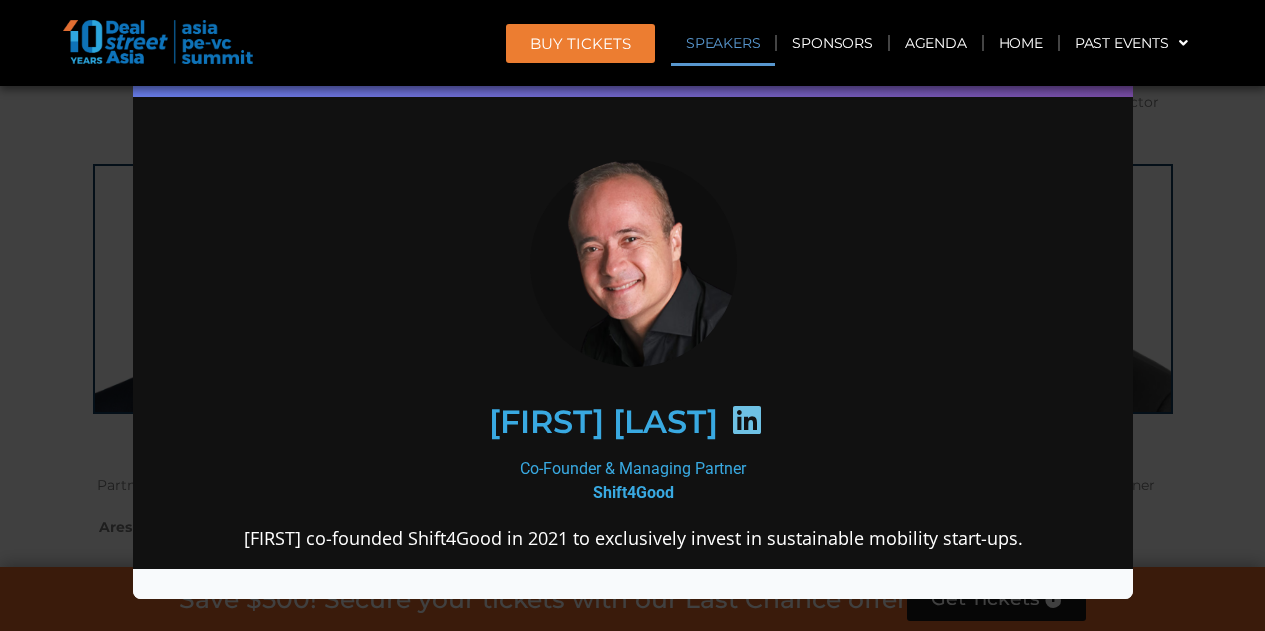click on "Speaker Profile
×" at bounding box center [632, 315] 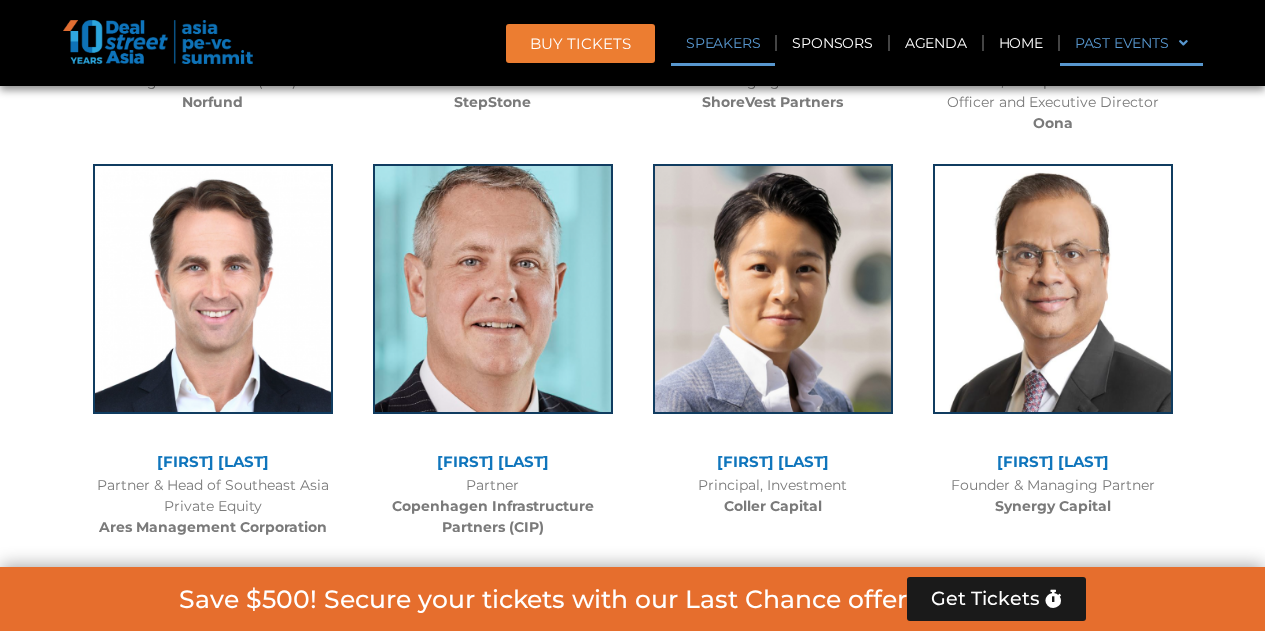 scroll, scrollTop: 16331, scrollLeft: 0, axis: vertical 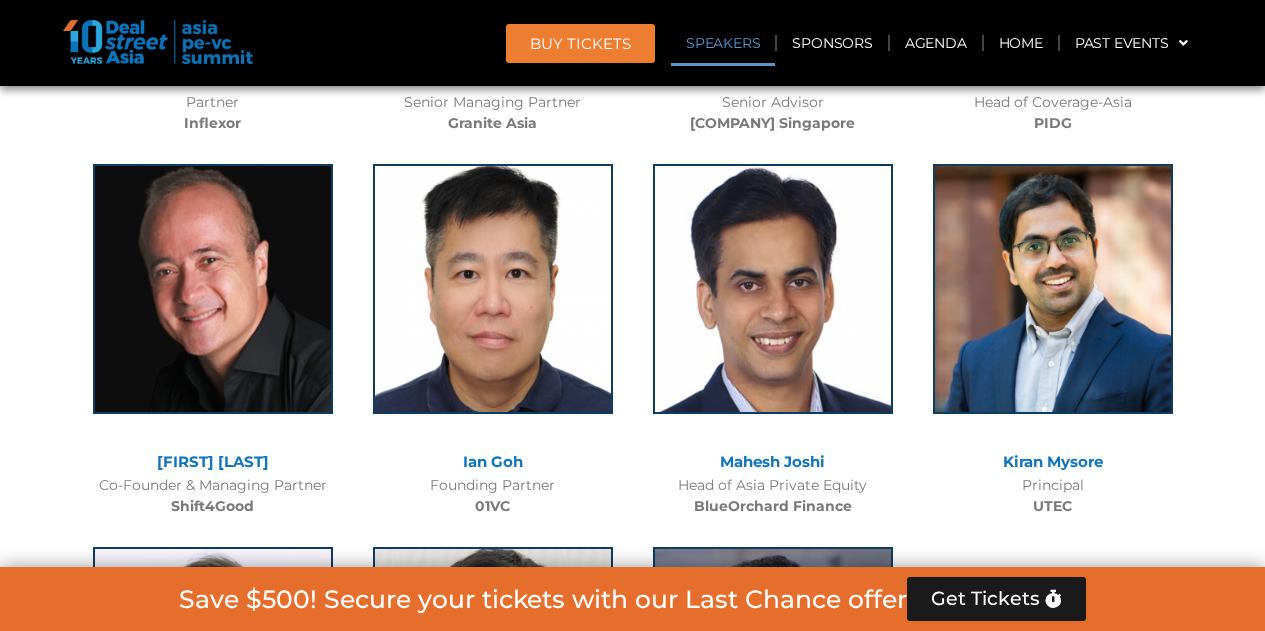 drag, startPoint x: 870, startPoint y: 340, endPoint x: 672, endPoint y: 345, distance: 198.06313 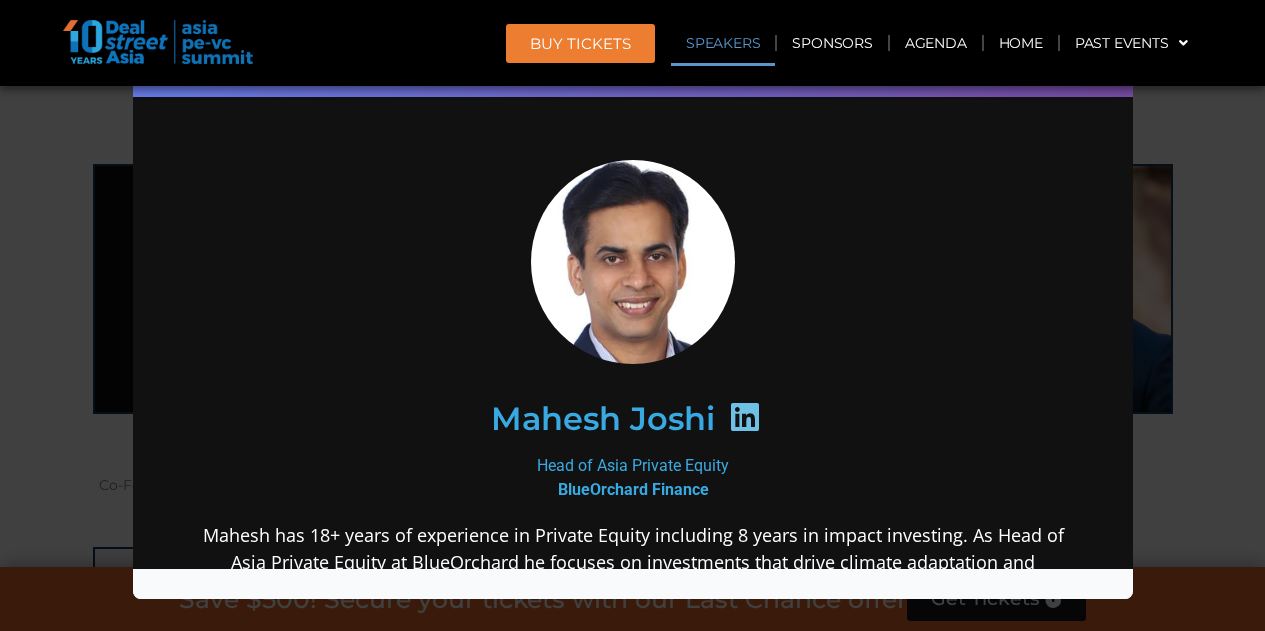 scroll, scrollTop: 0, scrollLeft: 0, axis: both 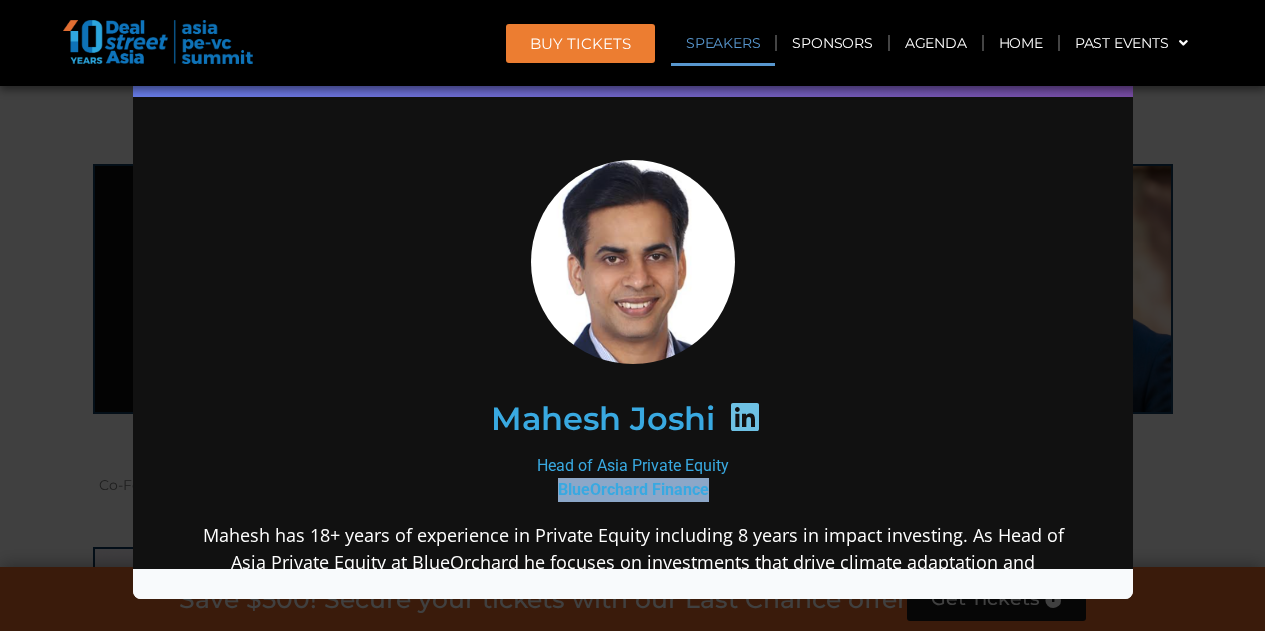 drag, startPoint x: 710, startPoint y: 475, endPoint x: 535, endPoint y: 477, distance: 175.01143 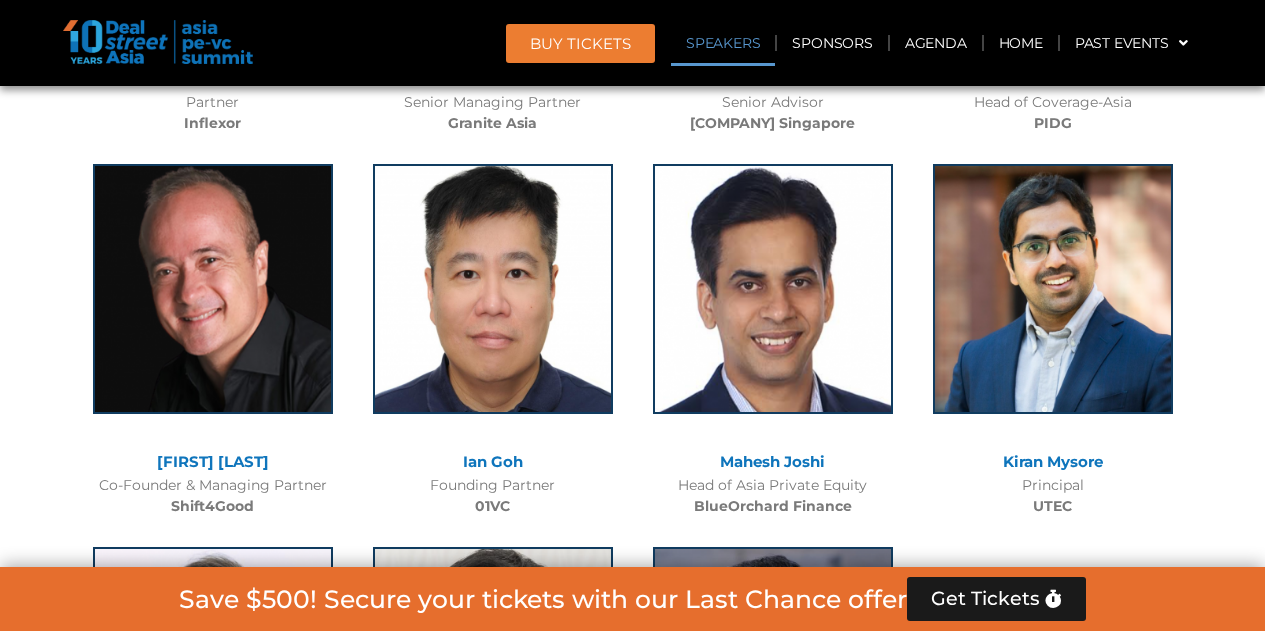 scroll, scrollTop: 15522, scrollLeft: 0, axis: vertical 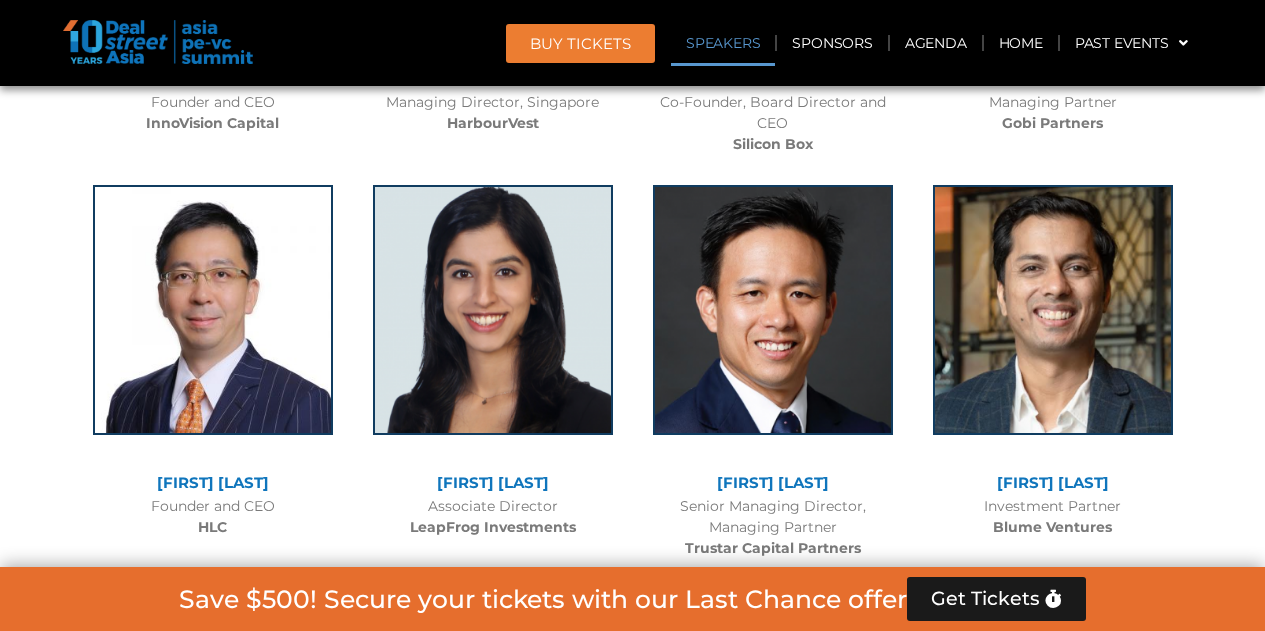 drag, startPoint x: 560, startPoint y: 337, endPoint x: 417, endPoint y: 336, distance: 143.0035 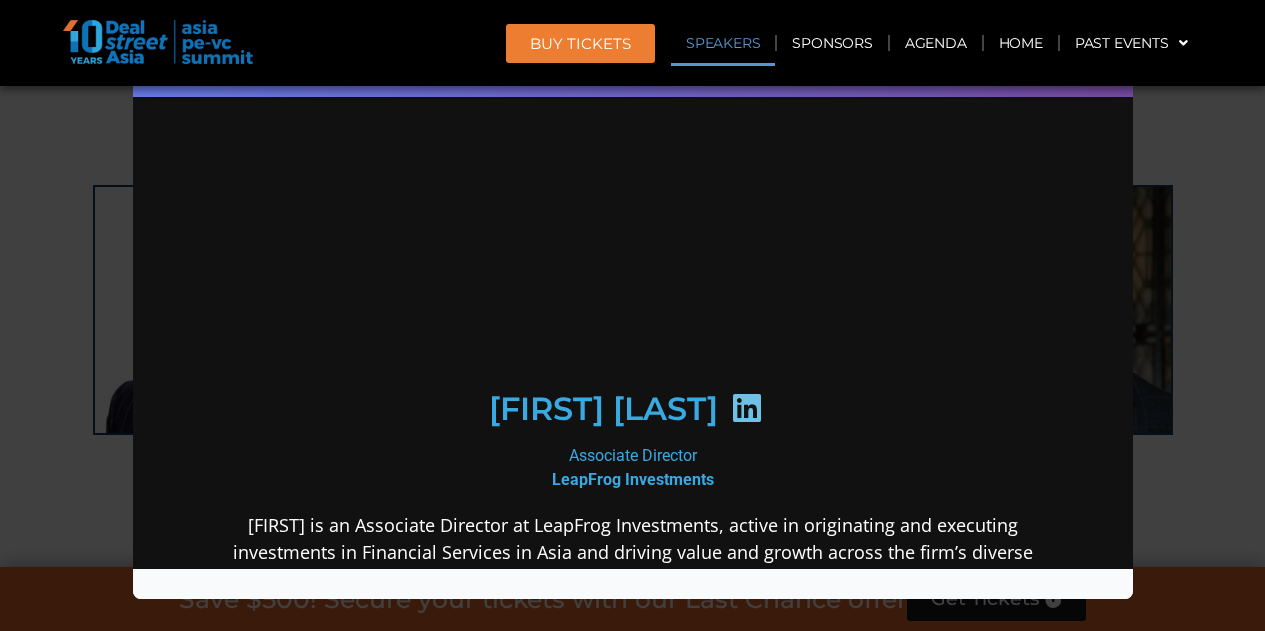 scroll, scrollTop: 0, scrollLeft: 0, axis: both 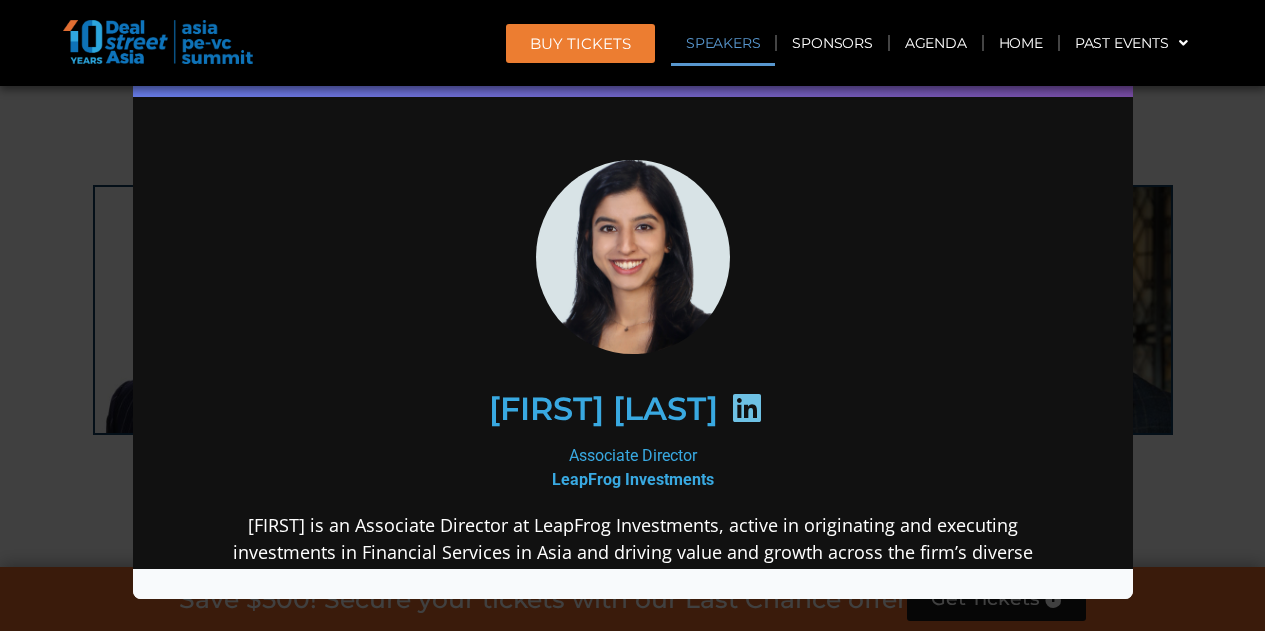 click on "Speaker Profile
×" at bounding box center [632, 315] 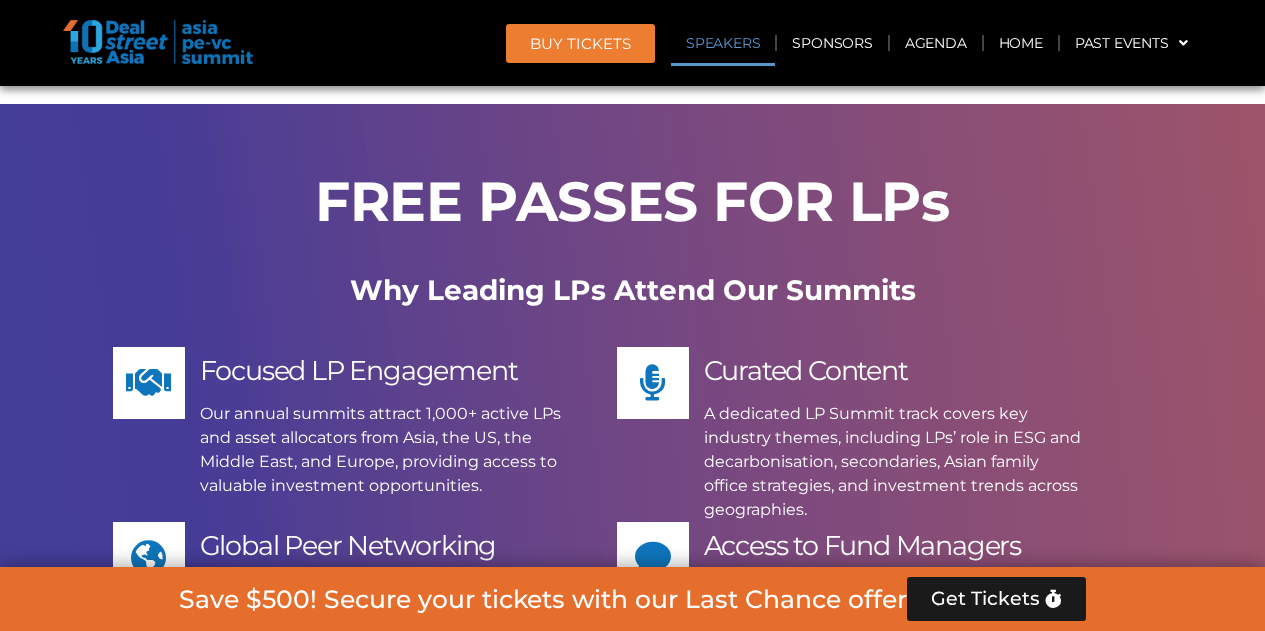 scroll, scrollTop: 16331, scrollLeft: 0, axis: vertical 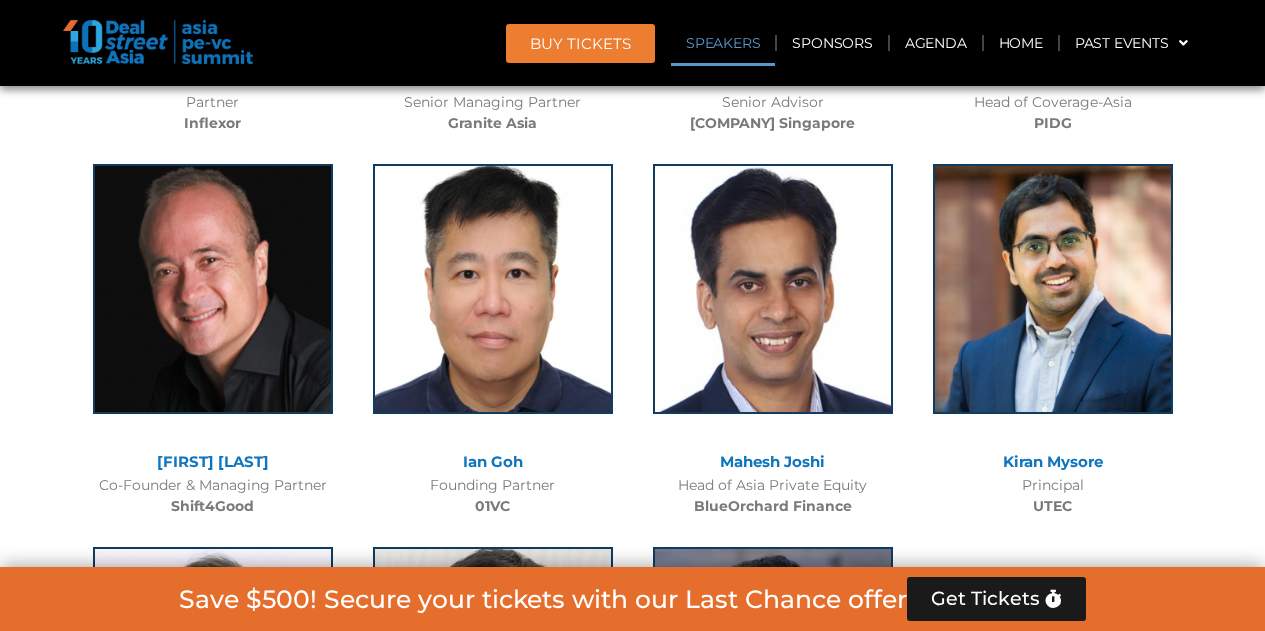 drag, startPoint x: 560, startPoint y: 334, endPoint x: 422, endPoint y: 332, distance: 138.0145 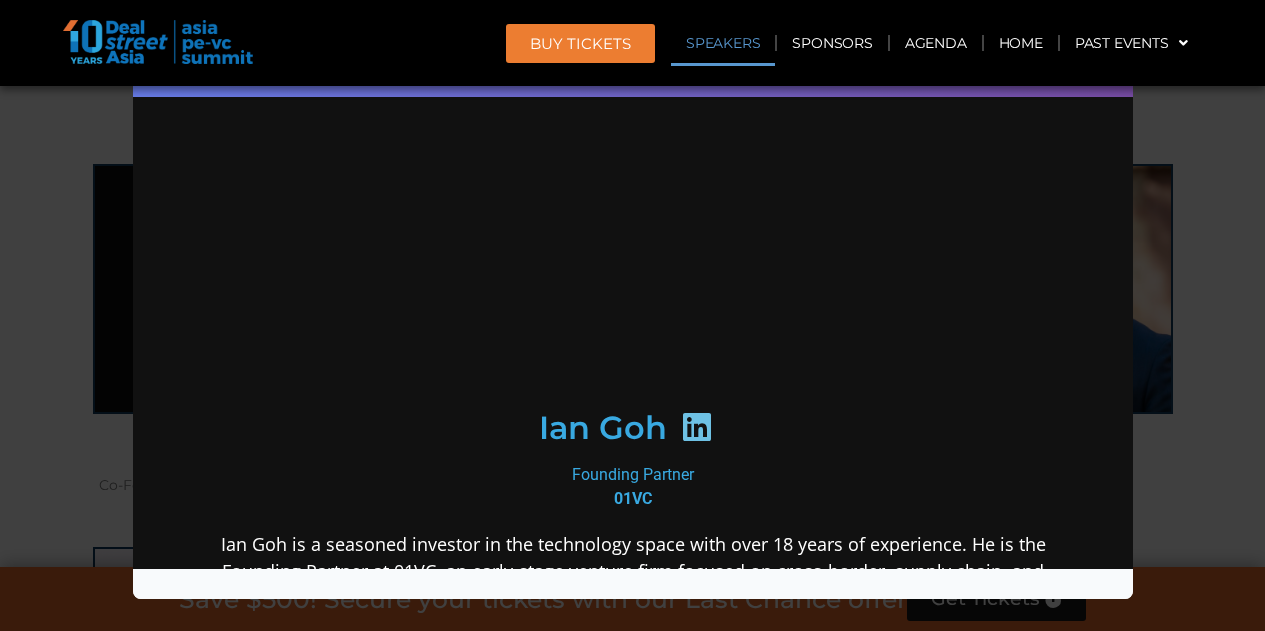 scroll, scrollTop: 0, scrollLeft: 0, axis: both 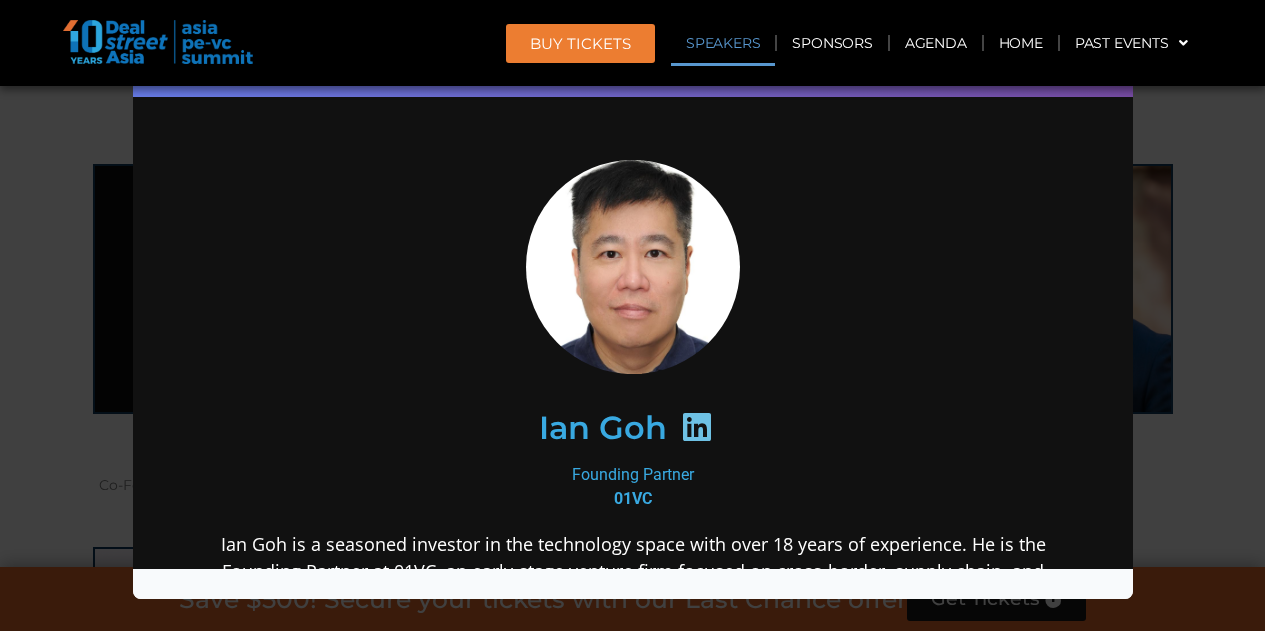click on "Speaker Profile
×" at bounding box center [632, 315] 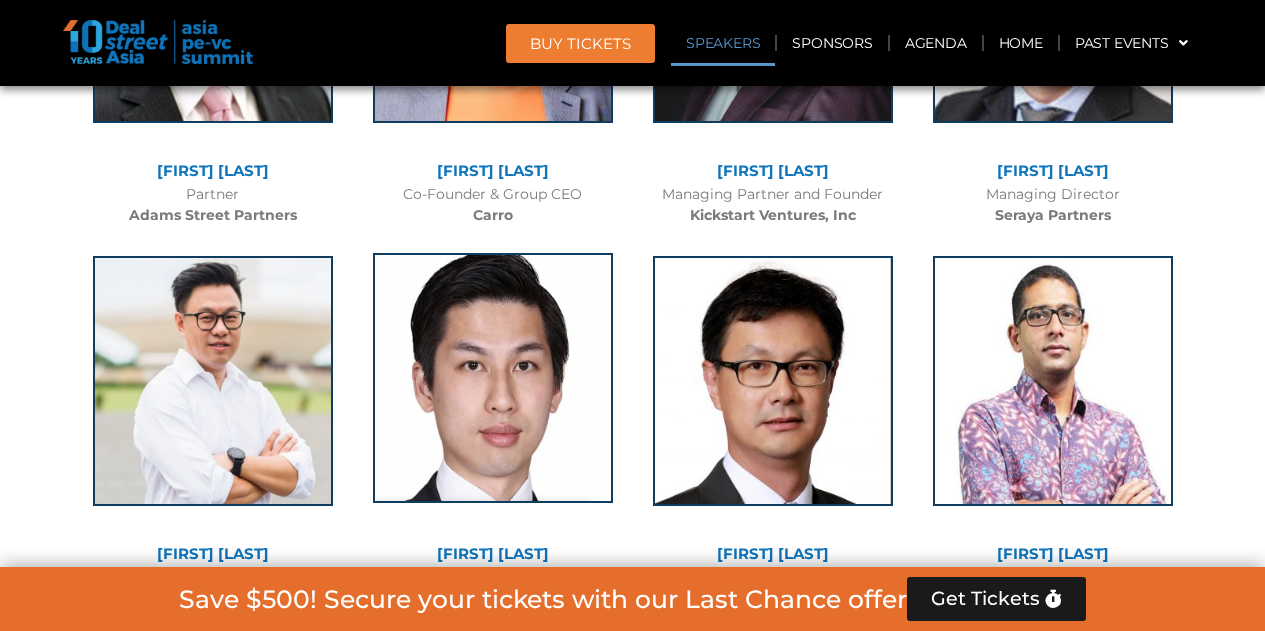 scroll, scrollTop: 9391, scrollLeft: 0, axis: vertical 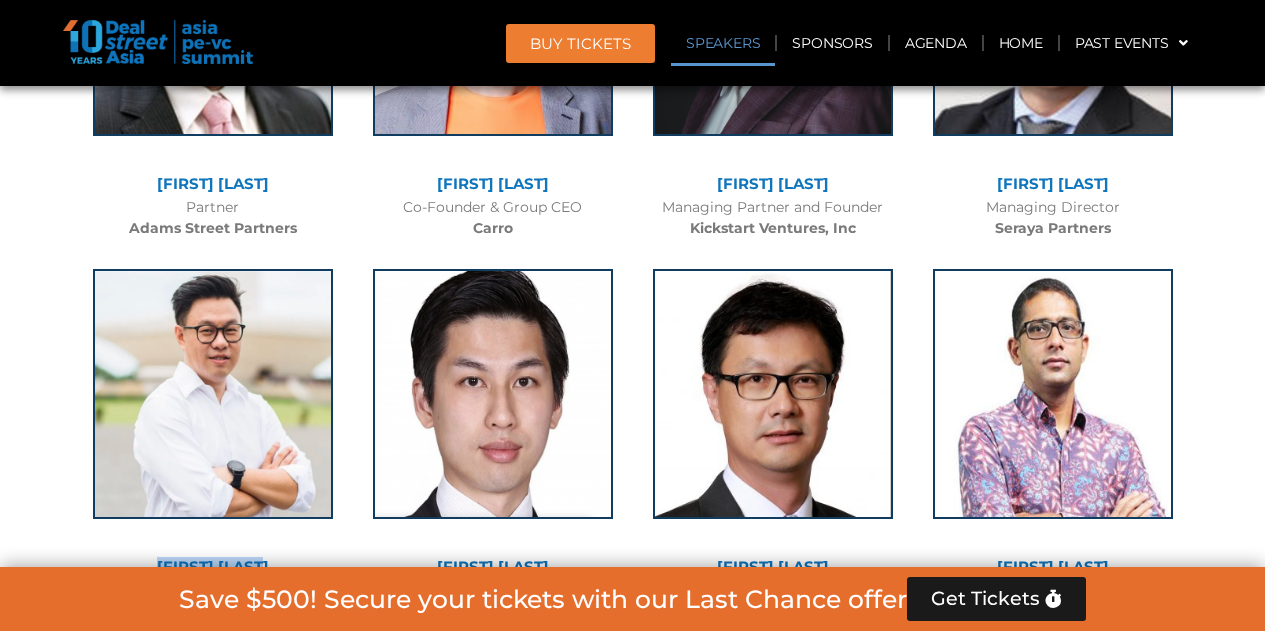 drag, startPoint x: 285, startPoint y: 417, endPoint x: 149, endPoint y: 424, distance: 136.18002 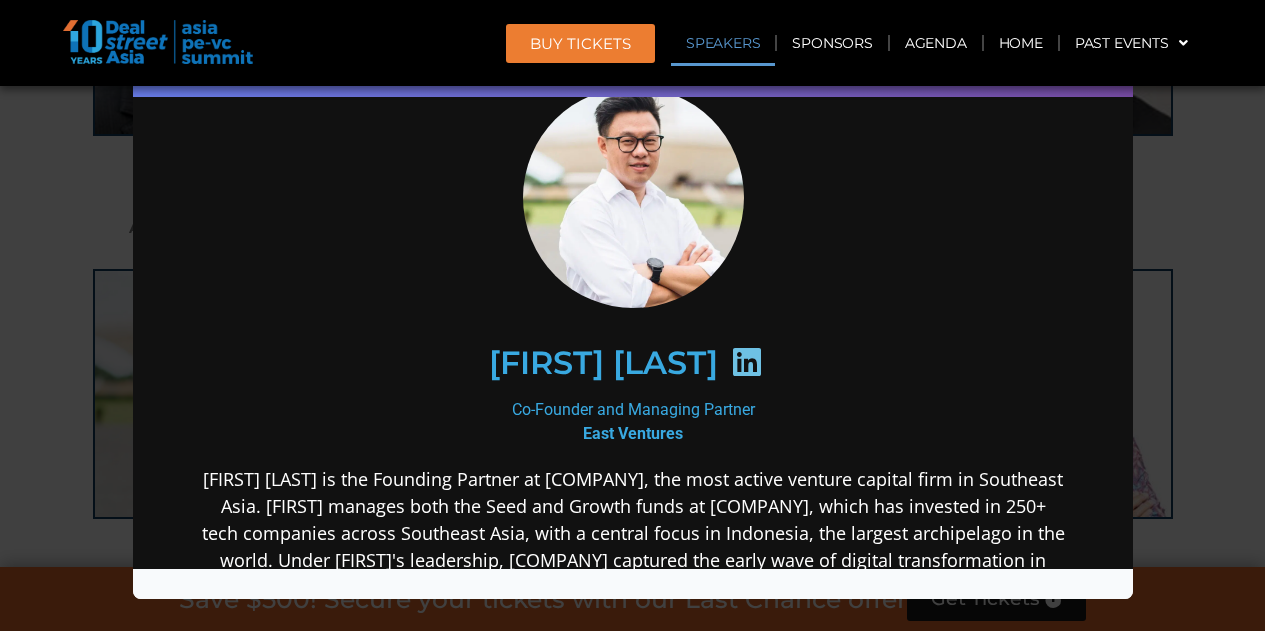 scroll, scrollTop: 78, scrollLeft: 0, axis: vertical 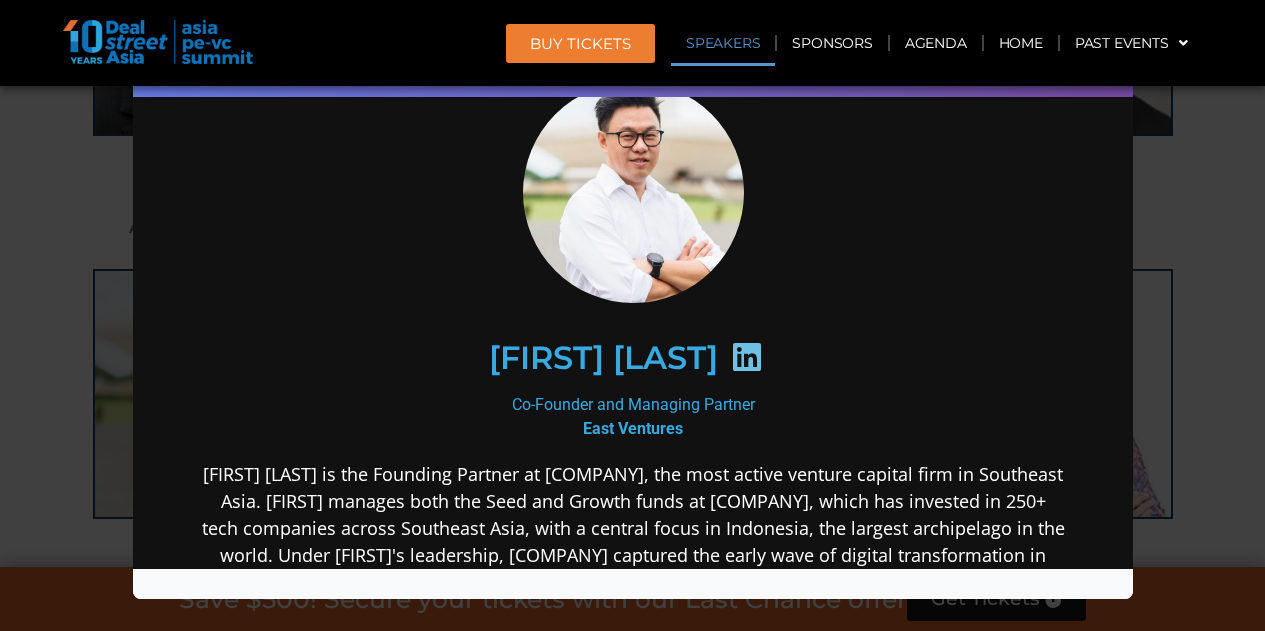 click on "Speaker Profile
×" at bounding box center (632, 315) 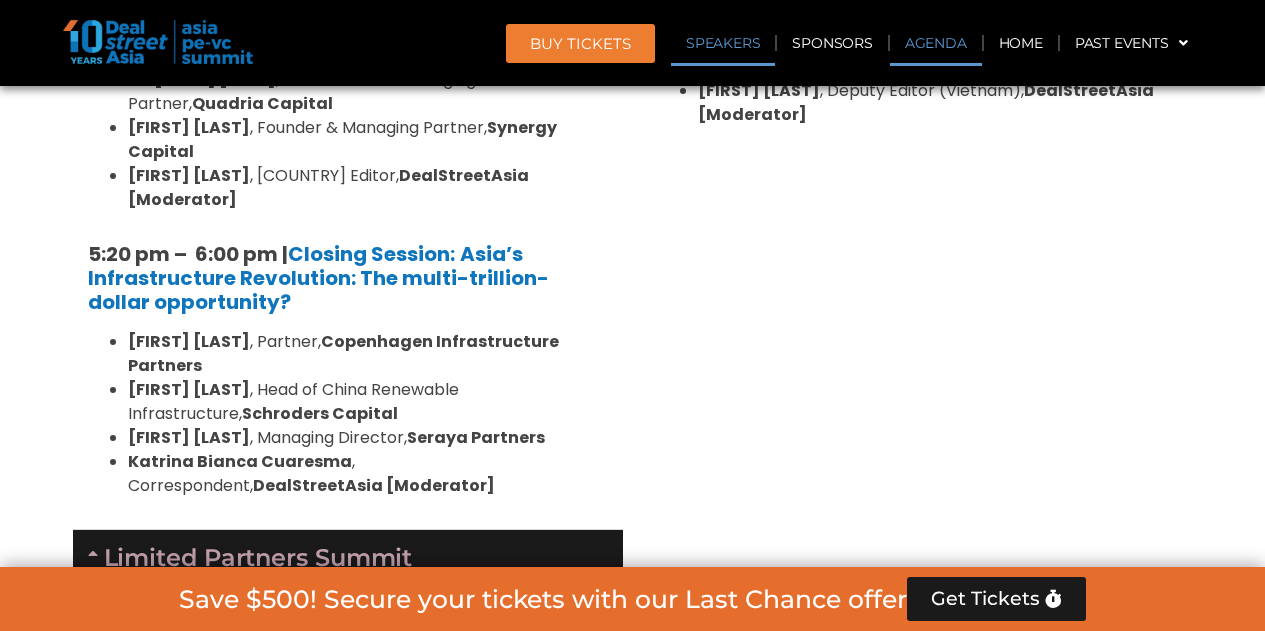 scroll, scrollTop: 9113, scrollLeft: 0, axis: vertical 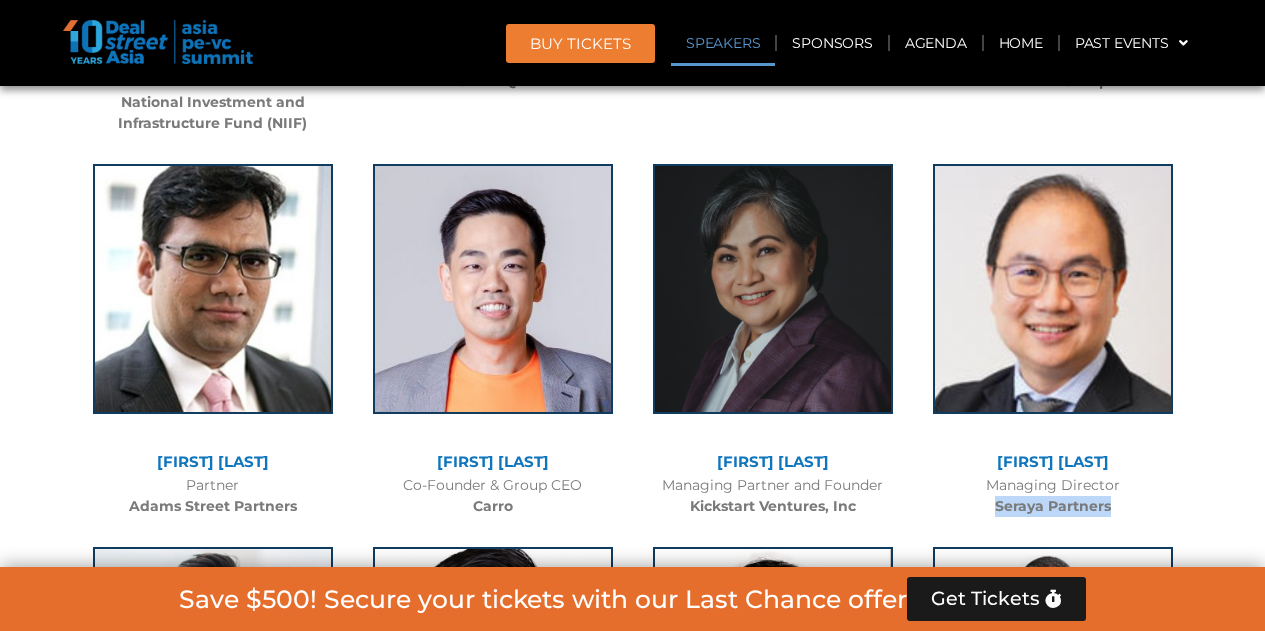 drag, startPoint x: 1119, startPoint y: 361, endPoint x: 970, endPoint y: 369, distance: 149.21461 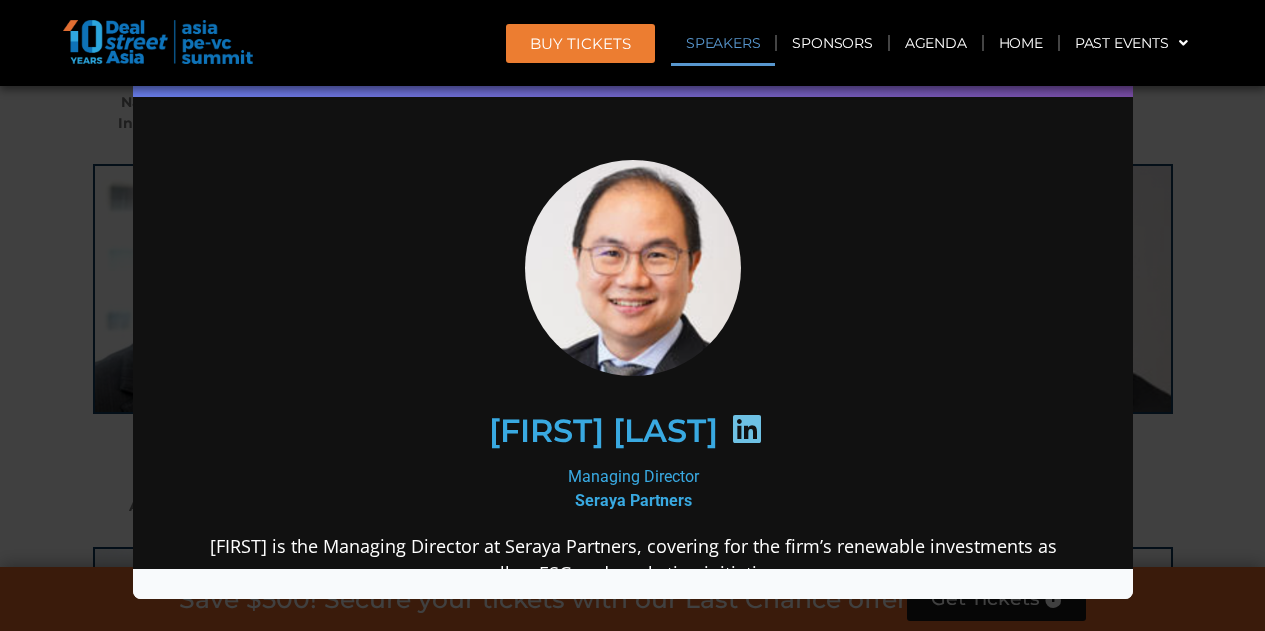 scroll, scrollTop: 0, scrollLeft: 0, axis: both 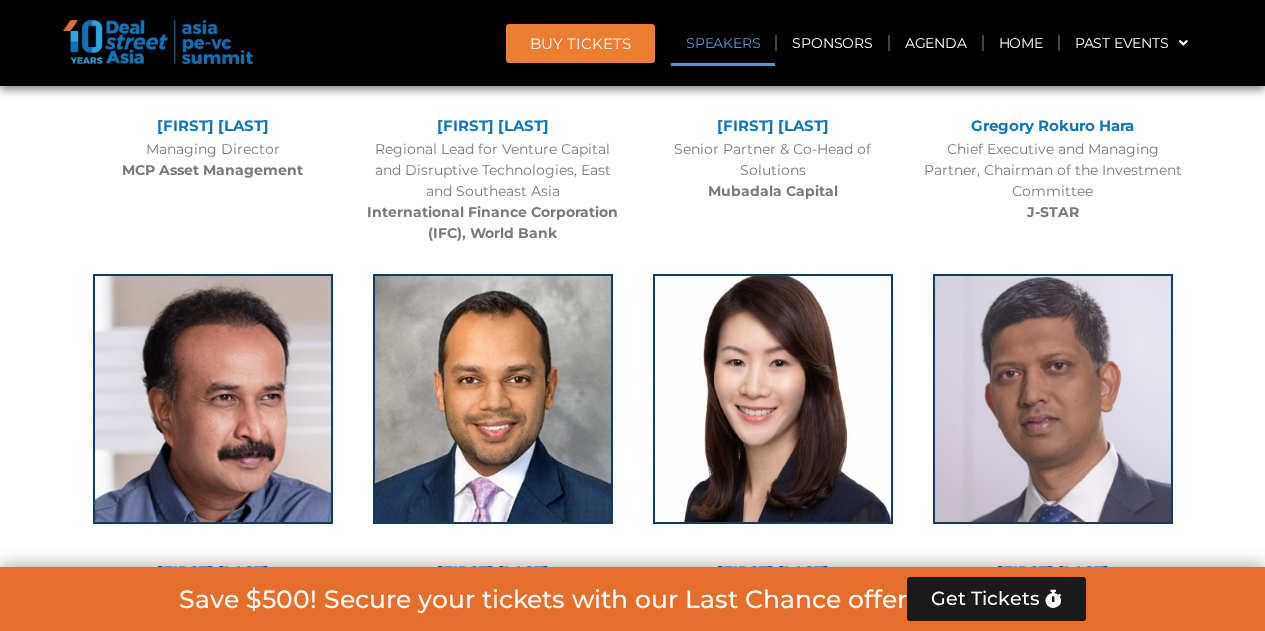 drag, startPoint x: 593, startPoint y: 468, endPoint x: 384, endPoint y: 449, distance: 209.86186 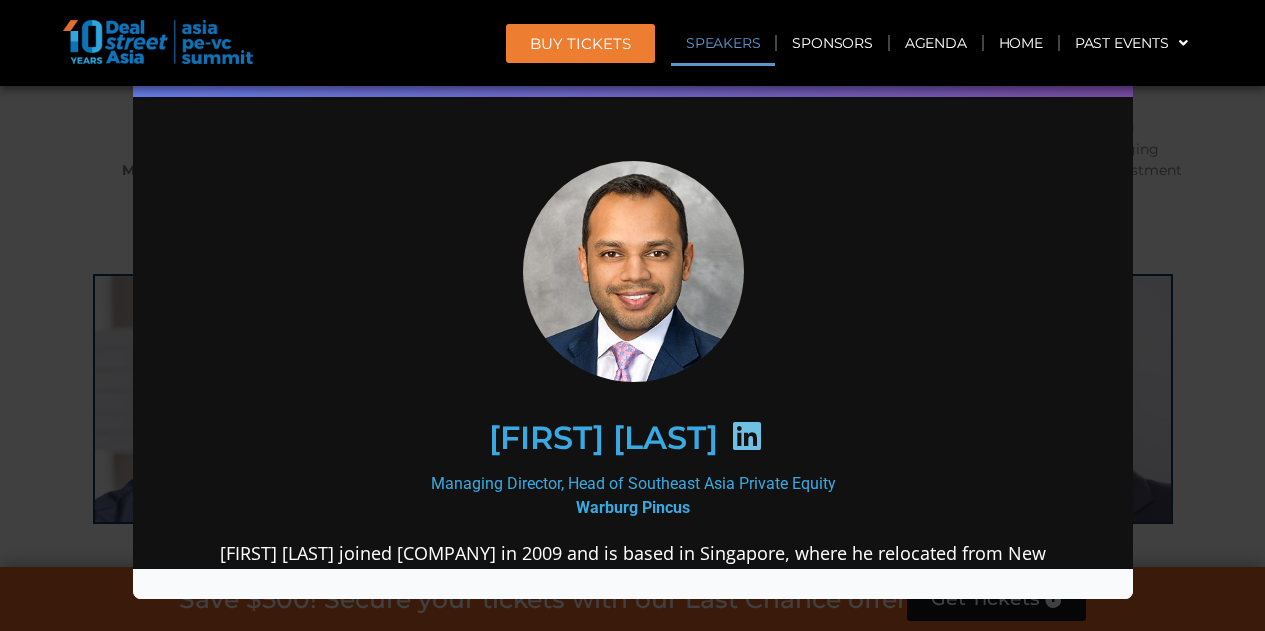 scroll, scrollTop: 0, scrollLeft: 0, axis: both 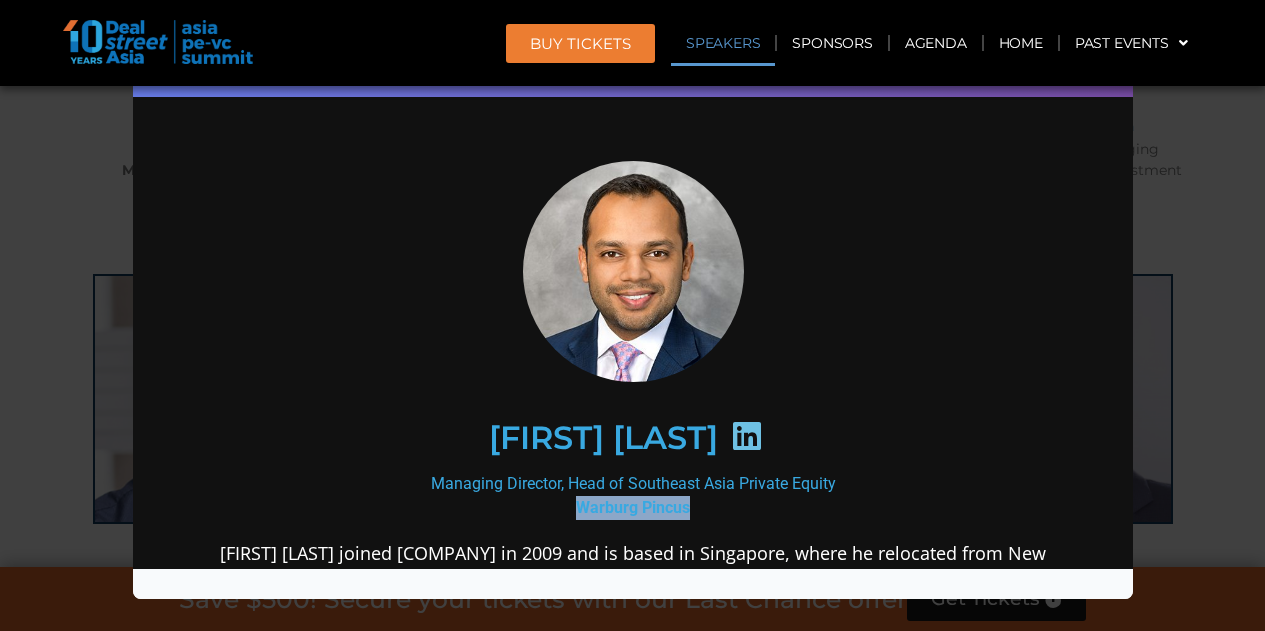 drag, startPoint x: 700, startPoint y: 501, endPoint x: 536, endPoint y: 500, distance: 164.00305 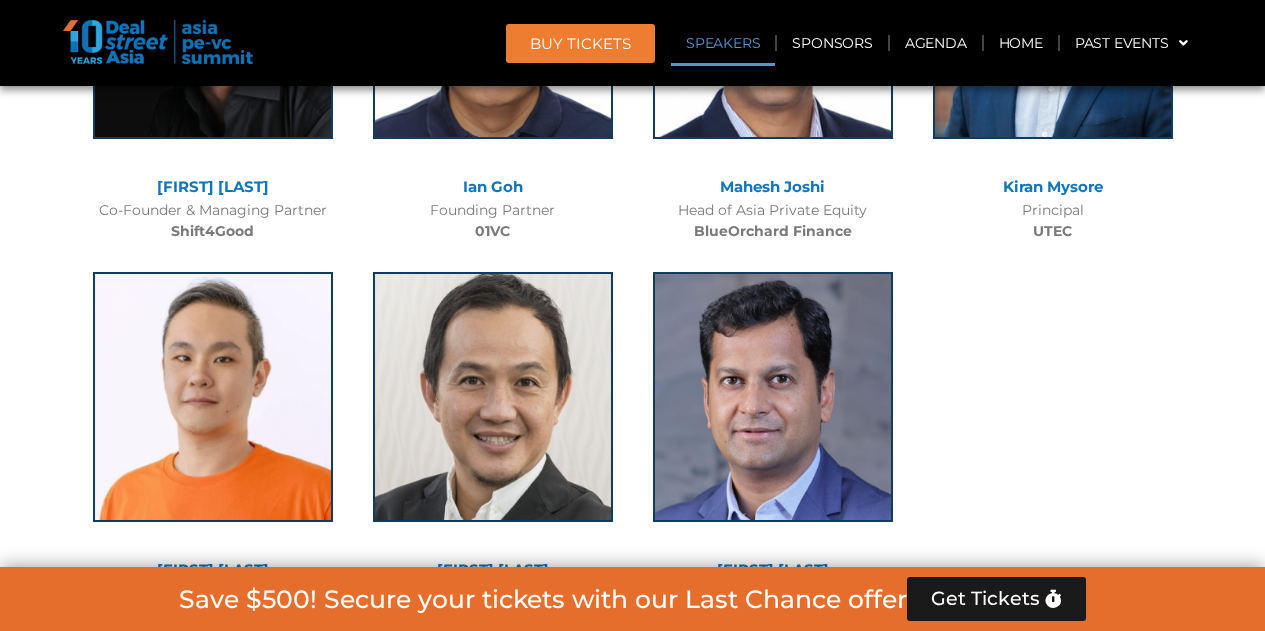 scroll, scrollTop: 16605, scrollLeft: 0, axis: vertical 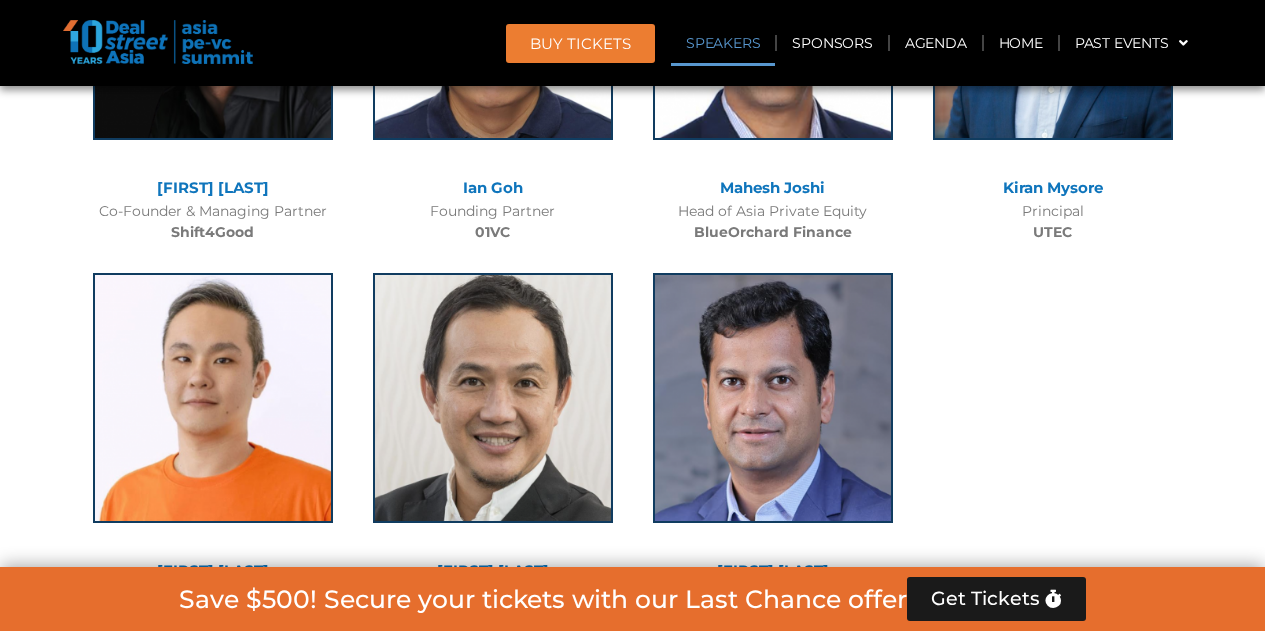 drag, startPoint x: 322, startPoint y: 447, endPoint x: 102, endPoint y: 452, distance: 220.05681 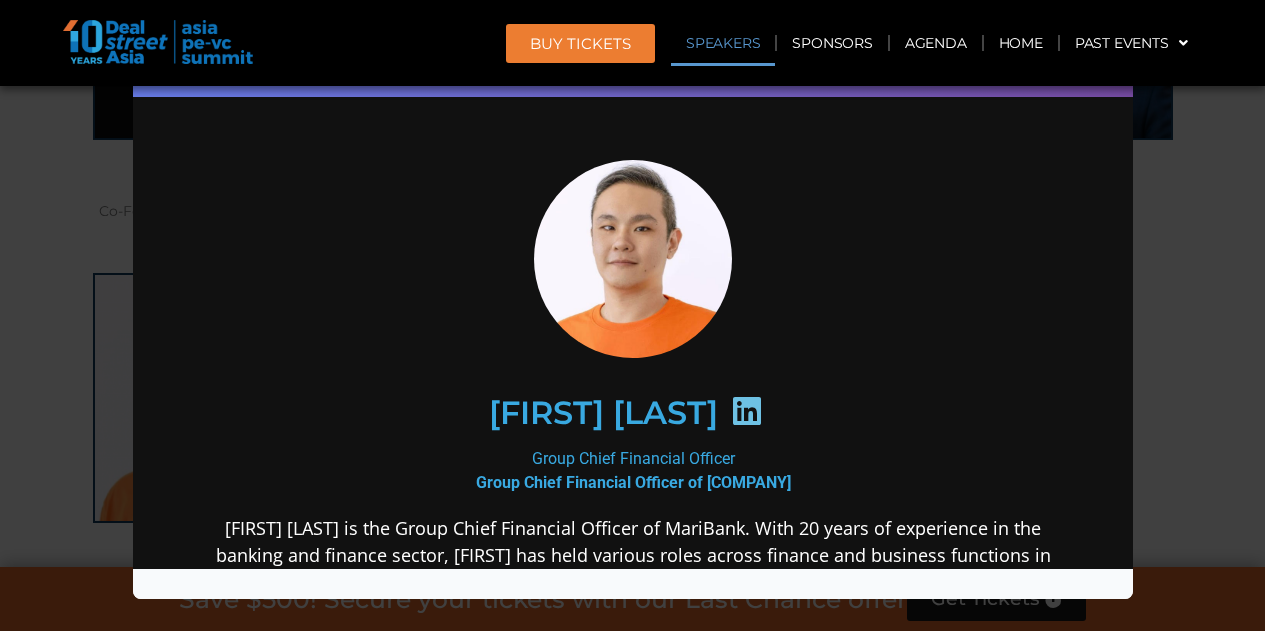 scroll, scrollTop: 0, scrollLeft: 0, axis: both 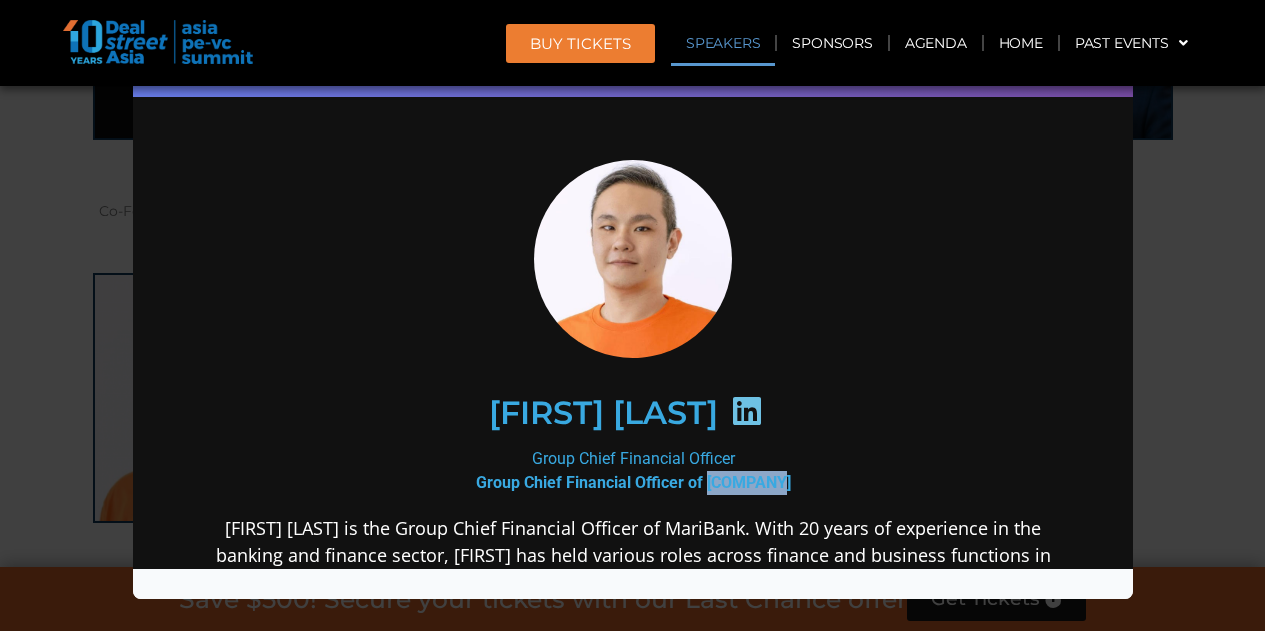 drag, startPoint x: 784, startPoint y: 481, endPoint x: 710, endPoint y: 485, distance: 74.10803 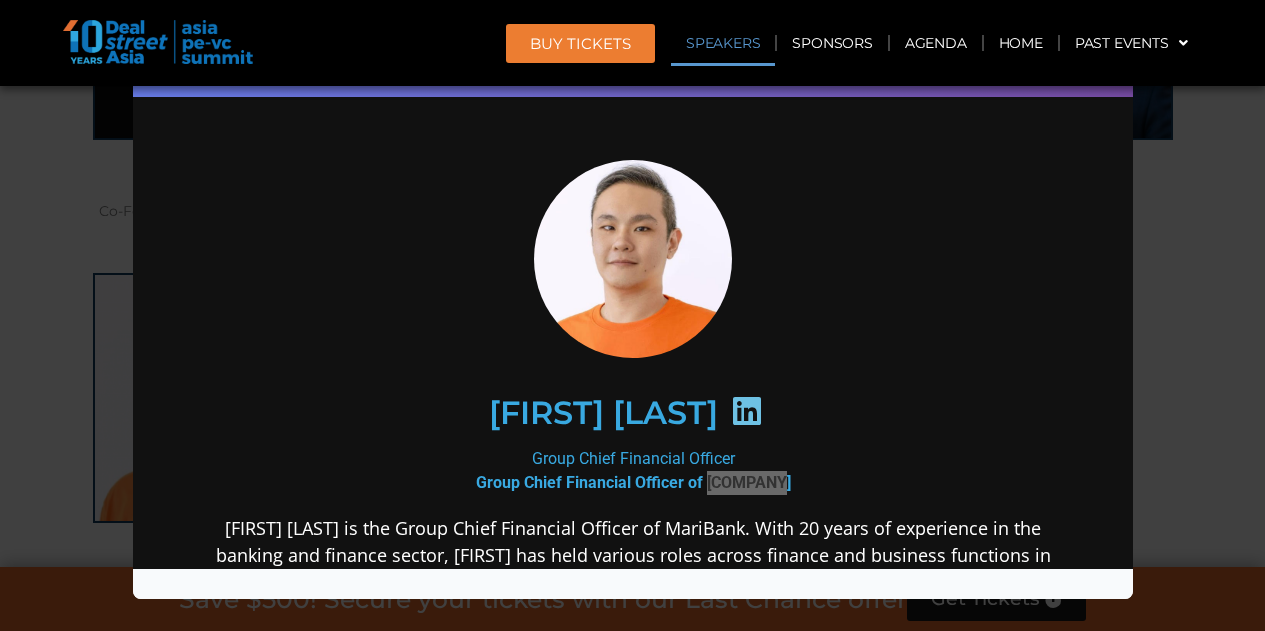 click on "Speaker Profile
×" at bounding box center (632, 315) 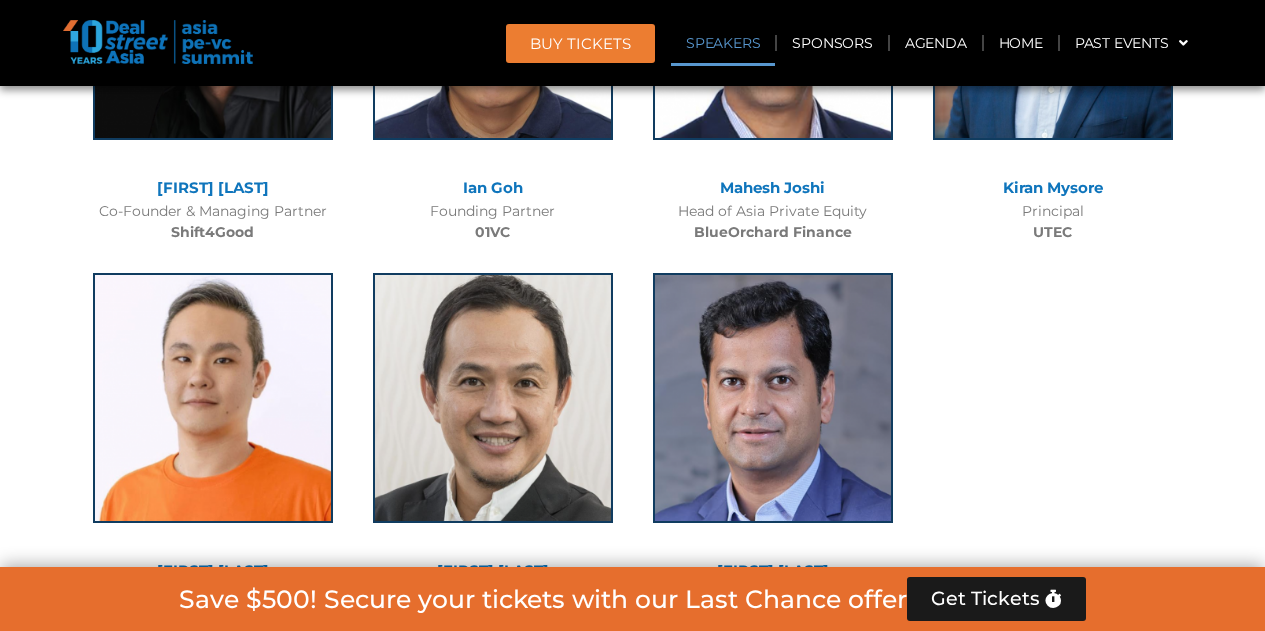 drag, startPoint x: 606, startPoint y: 447, endPoint x: 379, endPoint y: 454, distance: 227.10791 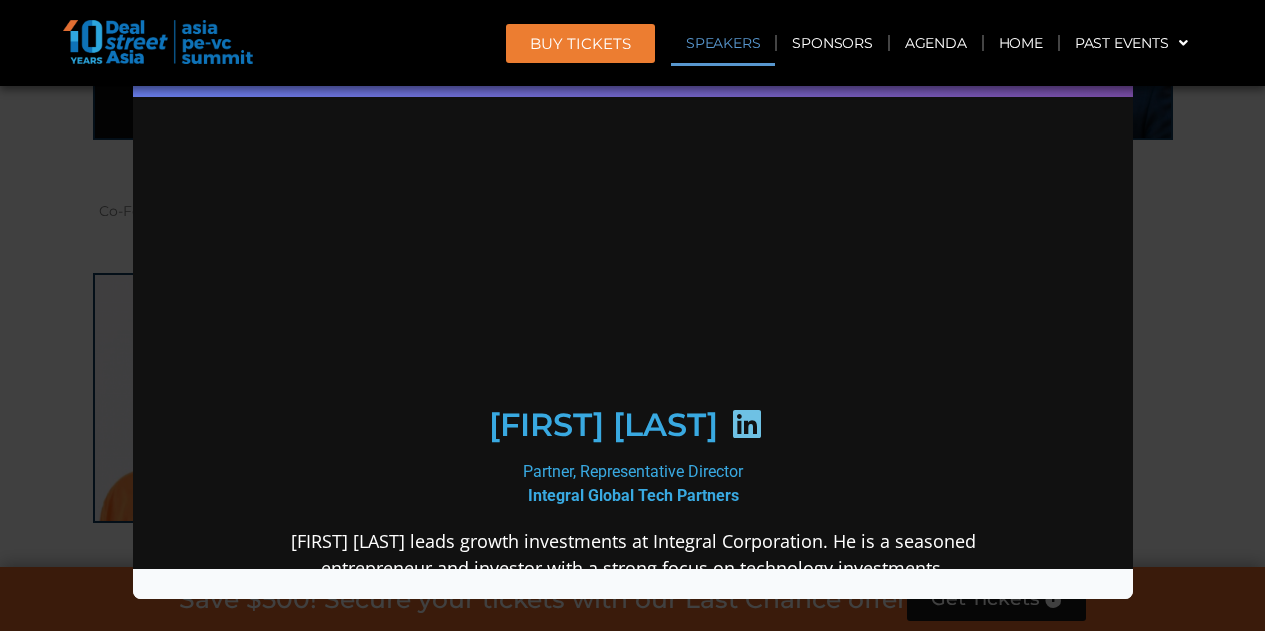 scroll, scrollTop: 0, scrollLeft: 0, axis: both 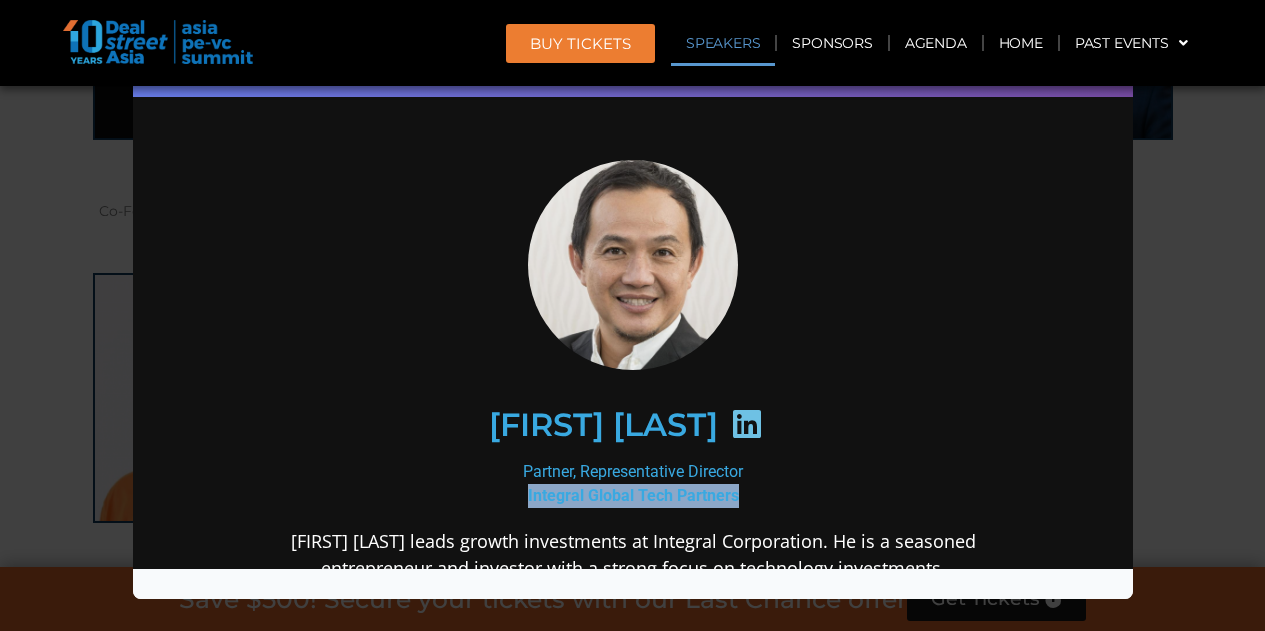 drag, startPoint x: 728, startPoint y: 489, endPoint x: 504, endPoint y: 486, distance: 224.0201 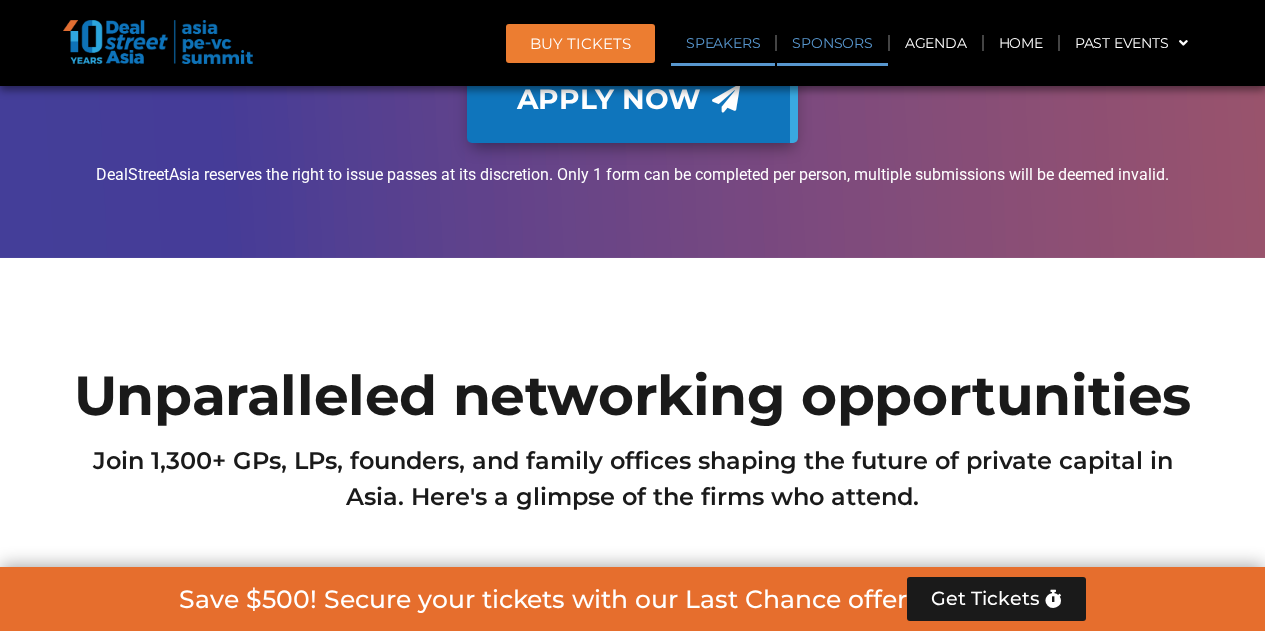 scroll, scrollTop: 5239, scrollLeft: 0, axis: vertical 